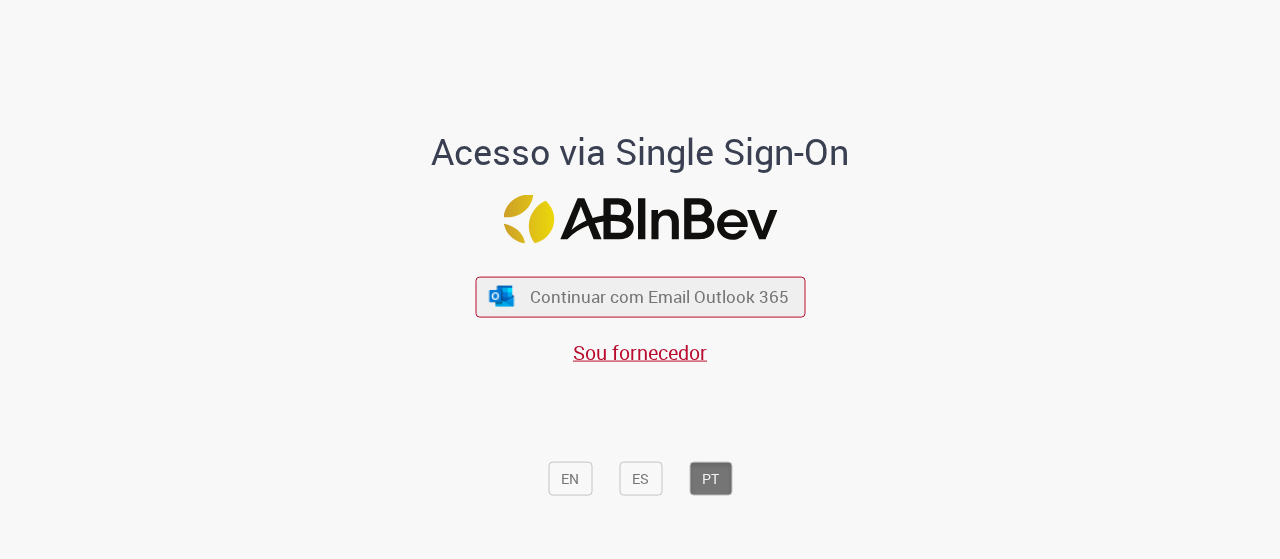 scroll, scrollTop: 0, scrollLeft: 0, axis: both 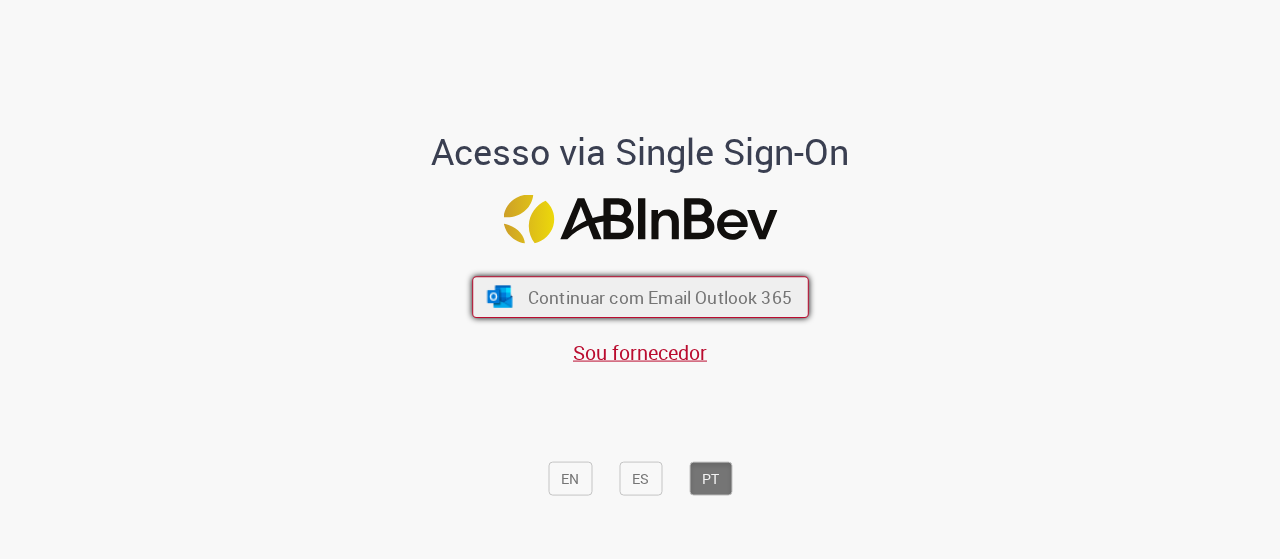 click on "Continuar com Email Outlook 365" at bounding box center (659, 296) 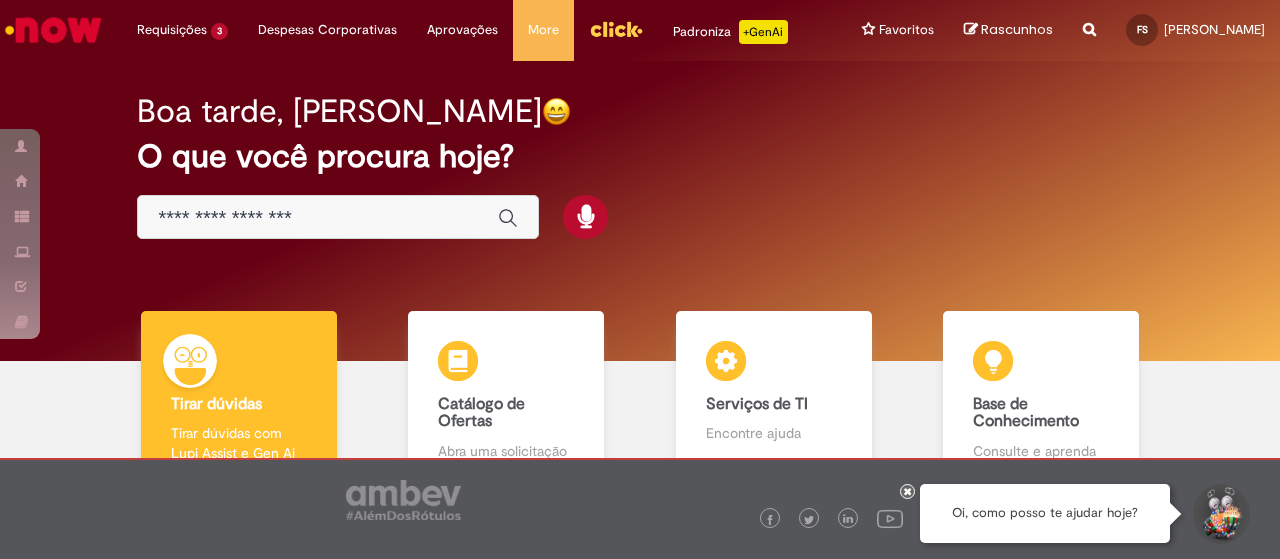 scroll, scrollTop: 0, scrollLeft: 0, axis: both 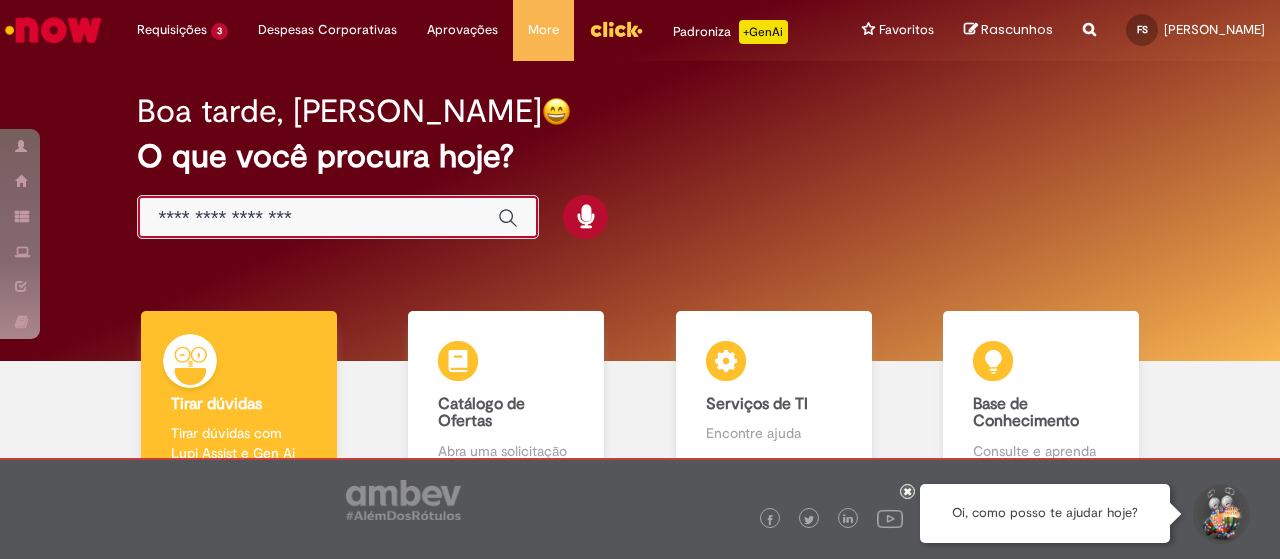 click at bounding box center (318, 218) 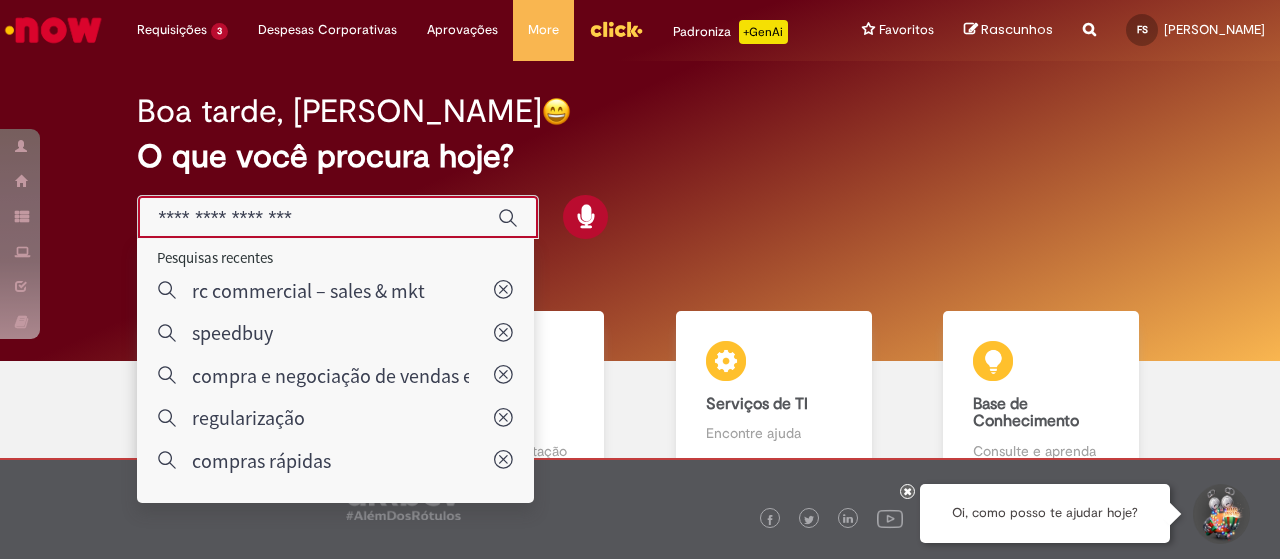 click on "Boa tarde, [PERSON_NAME]
O que você procura hoje?" at bounding box center (639, 167) 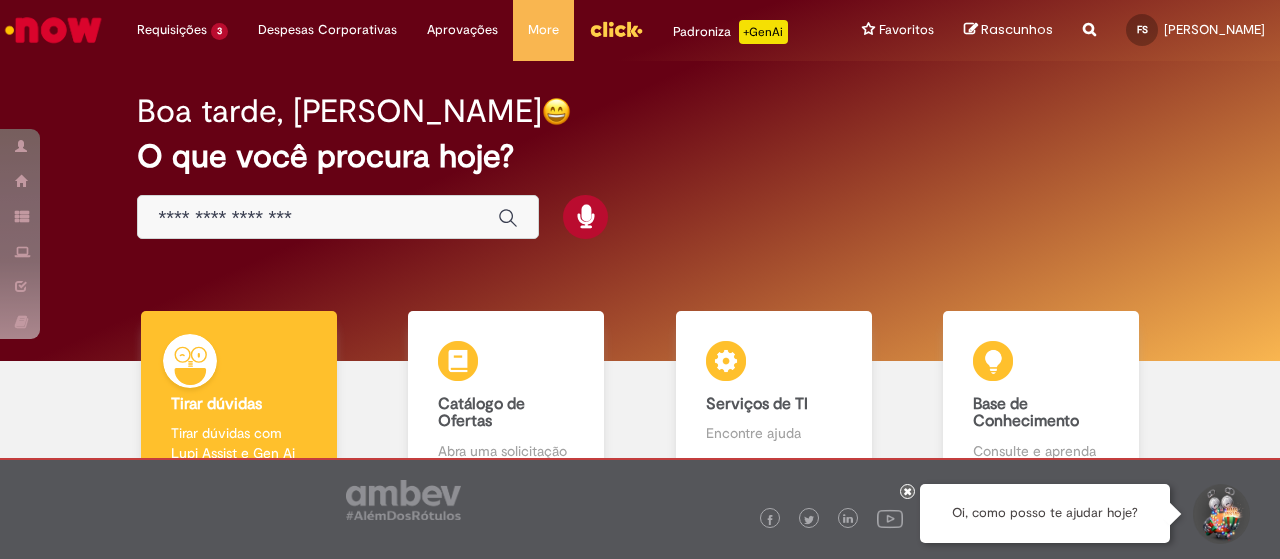 click at bounding box center [318, 218] 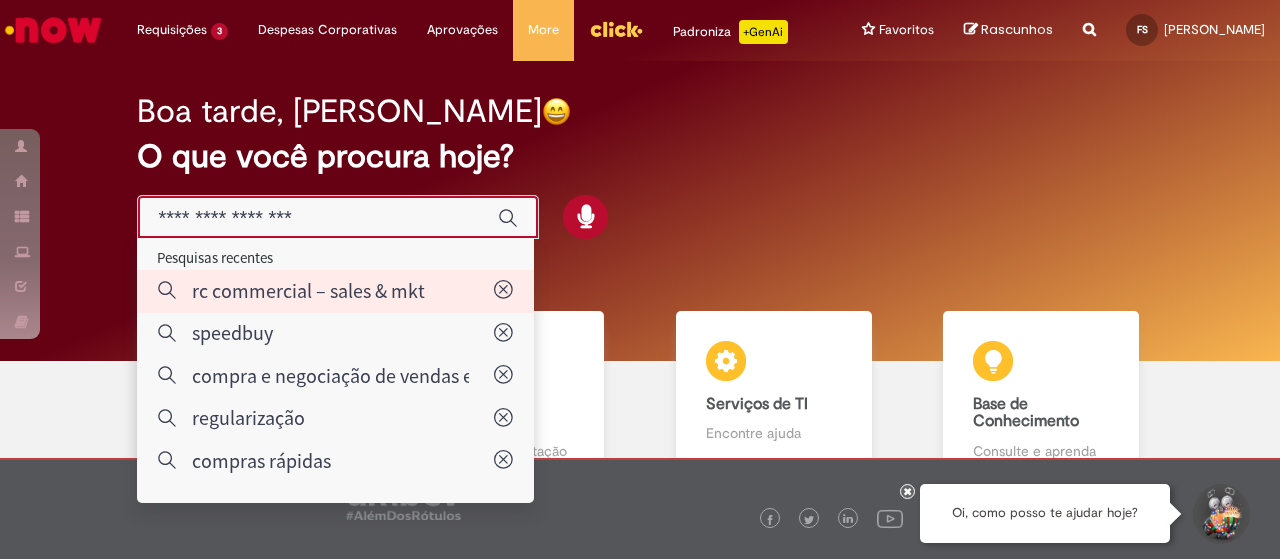 type on "**********" 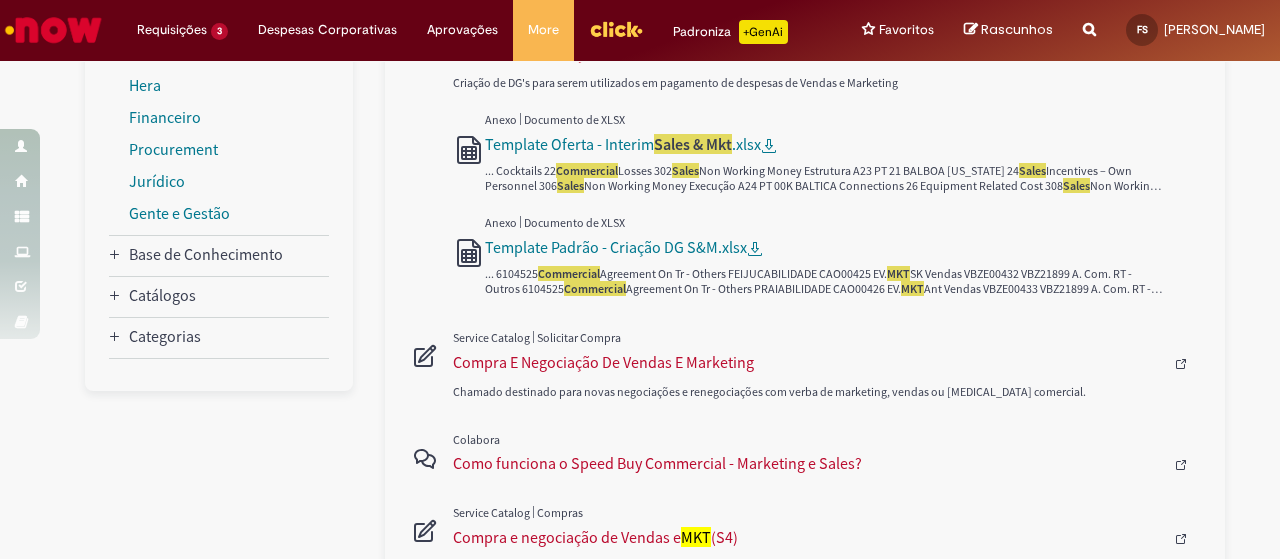 scroll, scrollTop: 400, scrollLeft: 0, axis: vertical 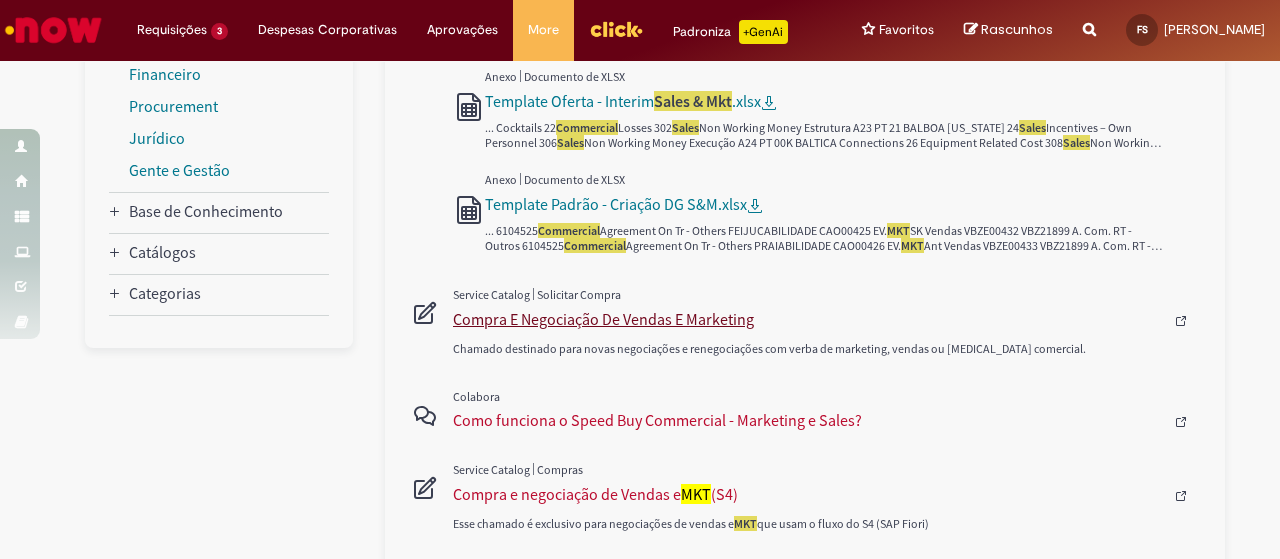 click on "Compra E Negociação De Vendas E Marketing" at bounding box center [808, 319] 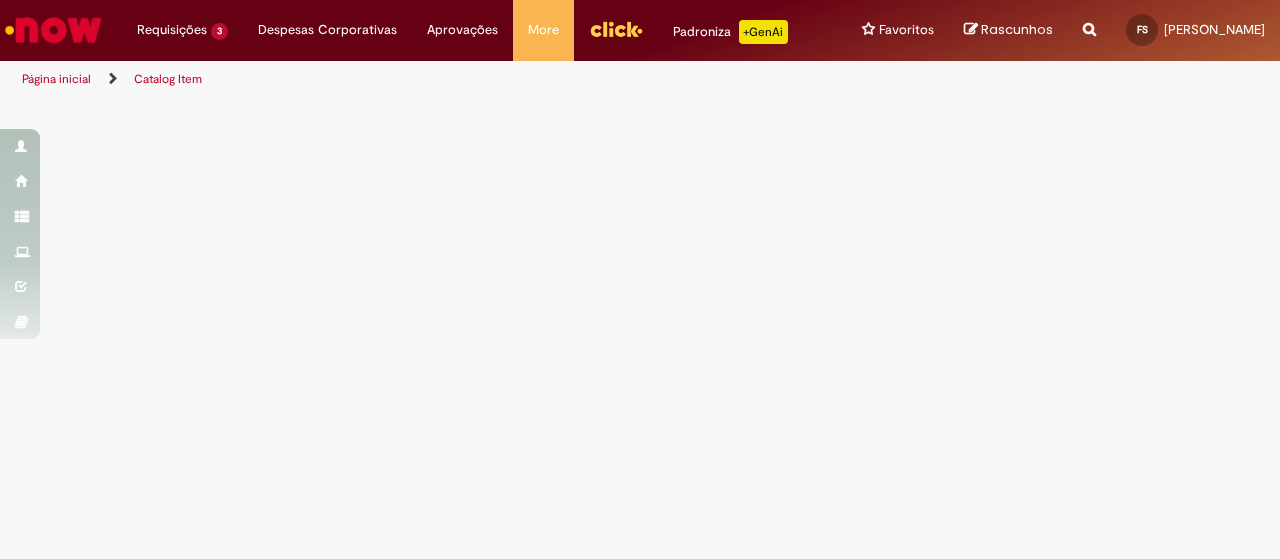 scroll, scrollTop: 0, scrollLeft: 0, axis: both 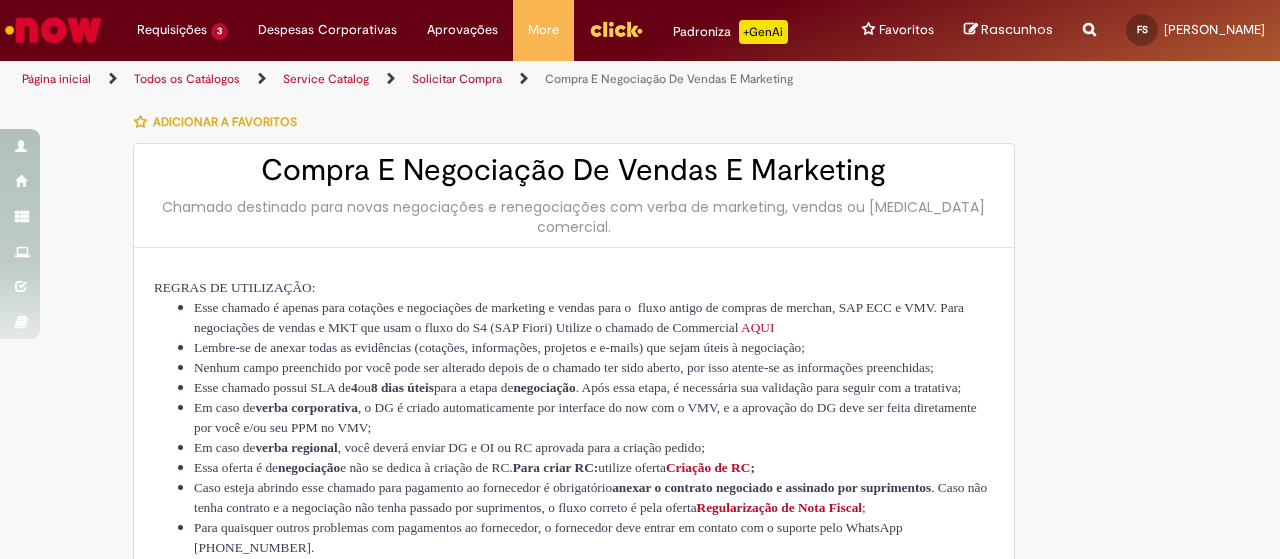type on "********" 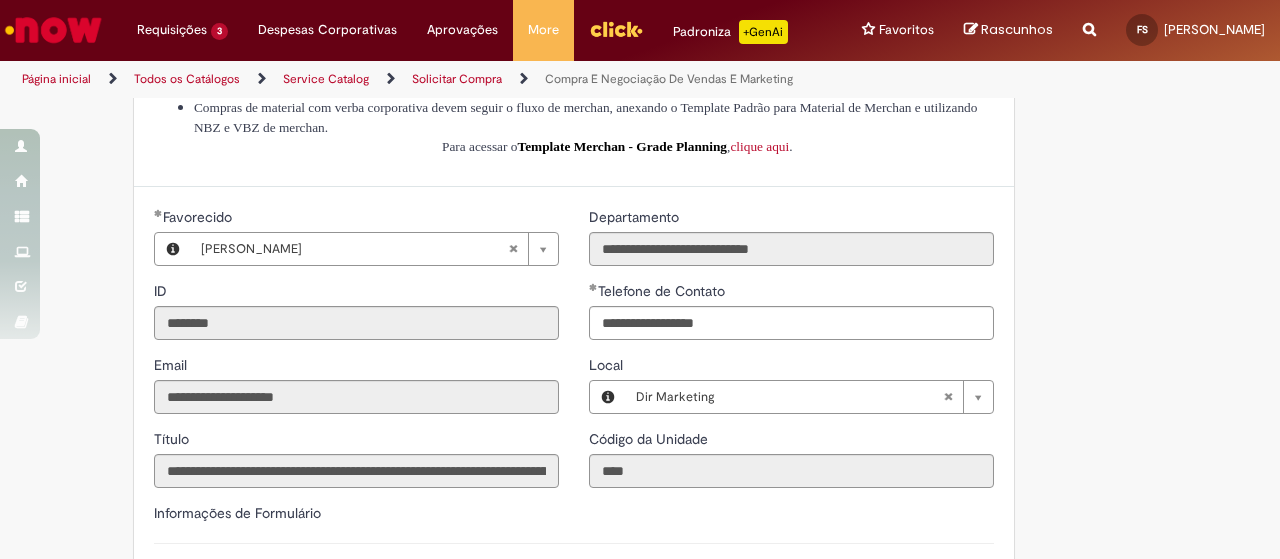type on "**********" 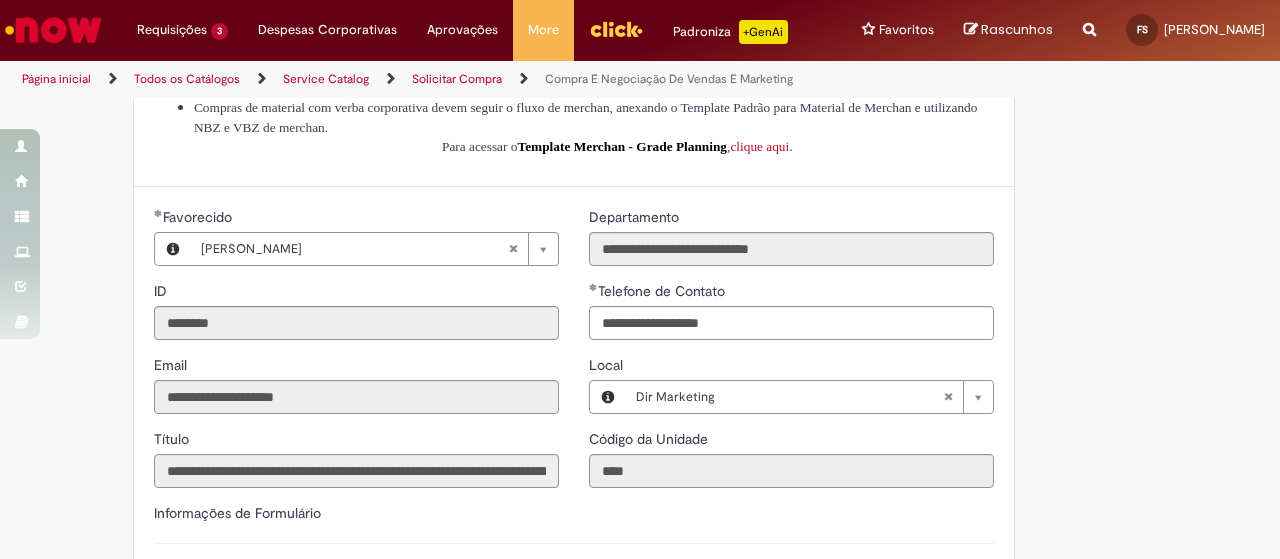type on "**********" 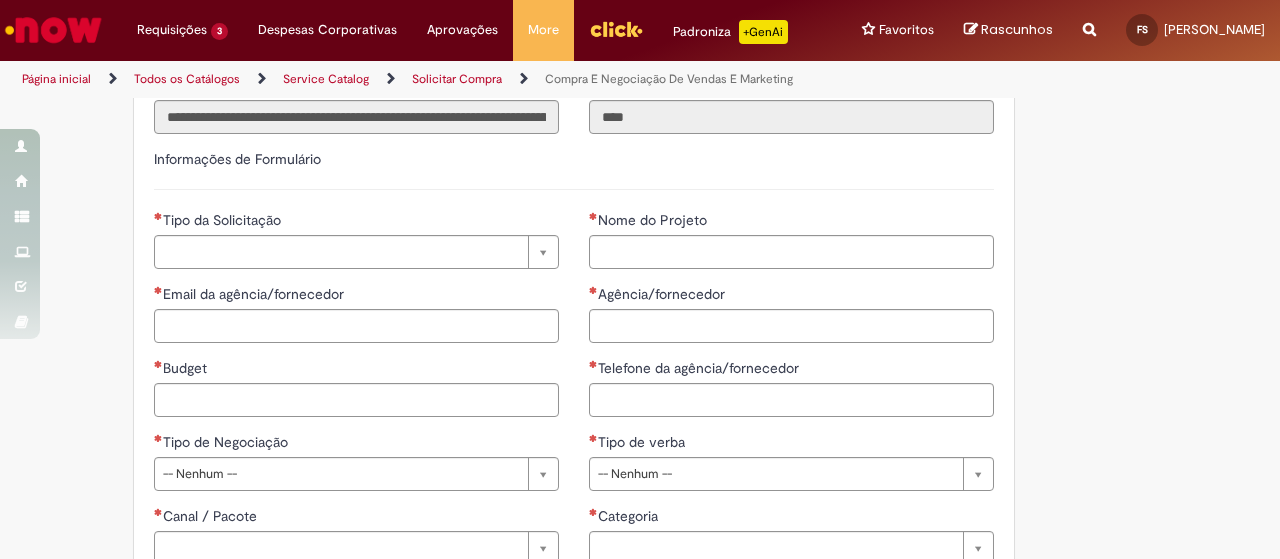scroll, scrollTop: 900, scrollLeft: 0, axis: vertical 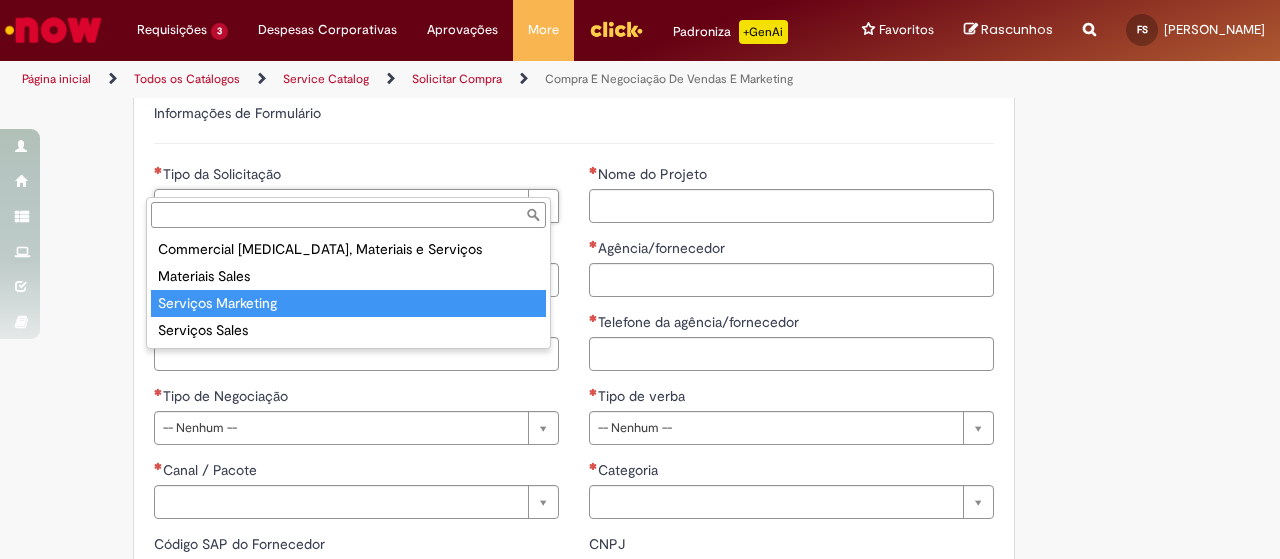 type on "**********" 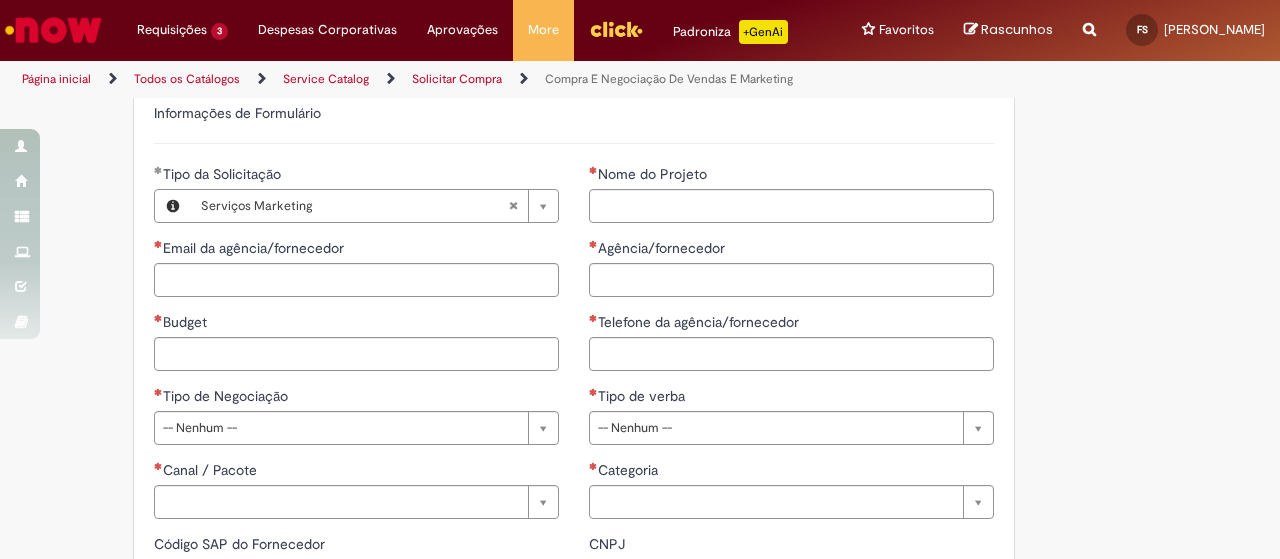 click on "Adicionar a Favoritos
Compra E Negociação De Vendas E Marketing
Chamado destinado para novas negociações e renegociações com verba de marketing, vendas ou [MEDICAL_DATA] comercial.
REGRAS DE UTILIZA ÇÃ O:
Esse chamado é apenas para   cotações e negociações de marketing e vendas   para o  fluxo antigo de compras de merchan, SAP ECC e VMV. Para negociações de vendas e MKT que usam o fluxo do S4 (SAP Fiori) Utilize o chamado de Commercial   AQUI
Lembre-se de anexar todas as evidências (cotações, informações, projetos e e-mails) que sejam úteis à negociação;
Nenhum campo preenchido por você pode ser alterado depois de o chamado ter sido aberto, por isso atente-se as informações preenchidas;
Esse chamado possui SLA de  4  ou  8 dias úteis  para a etapa de  negociação . Após essa etapa, é necessária sua validação para seguir com a tratativa;
Em caso de" at bounding box center (640, 147) 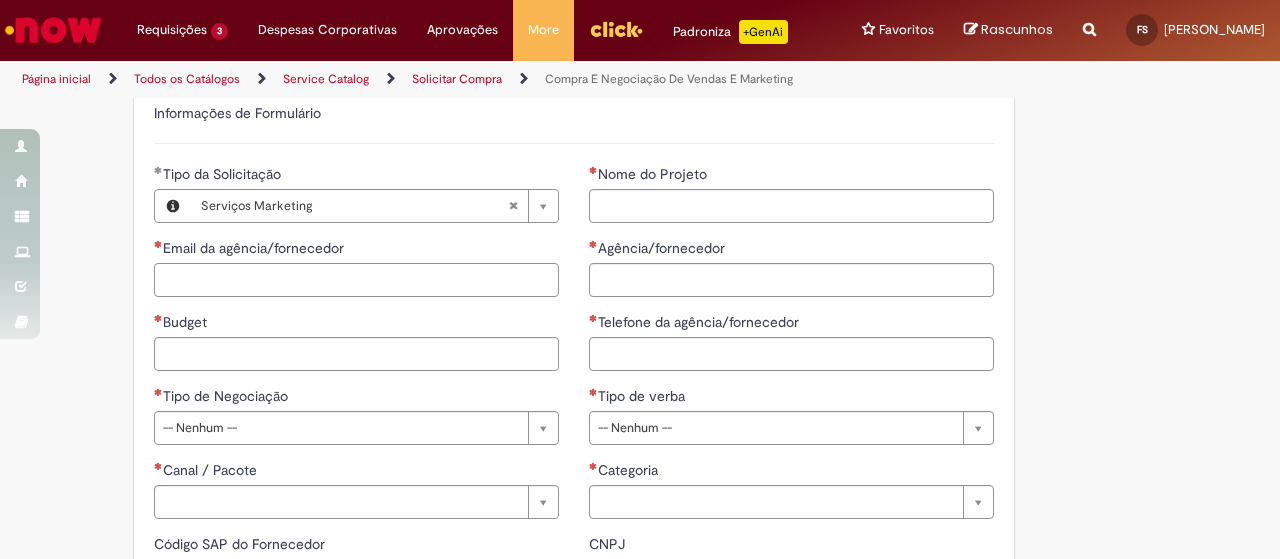 click on "Email da agência/fornecedor" at bounding box center (356, 280) 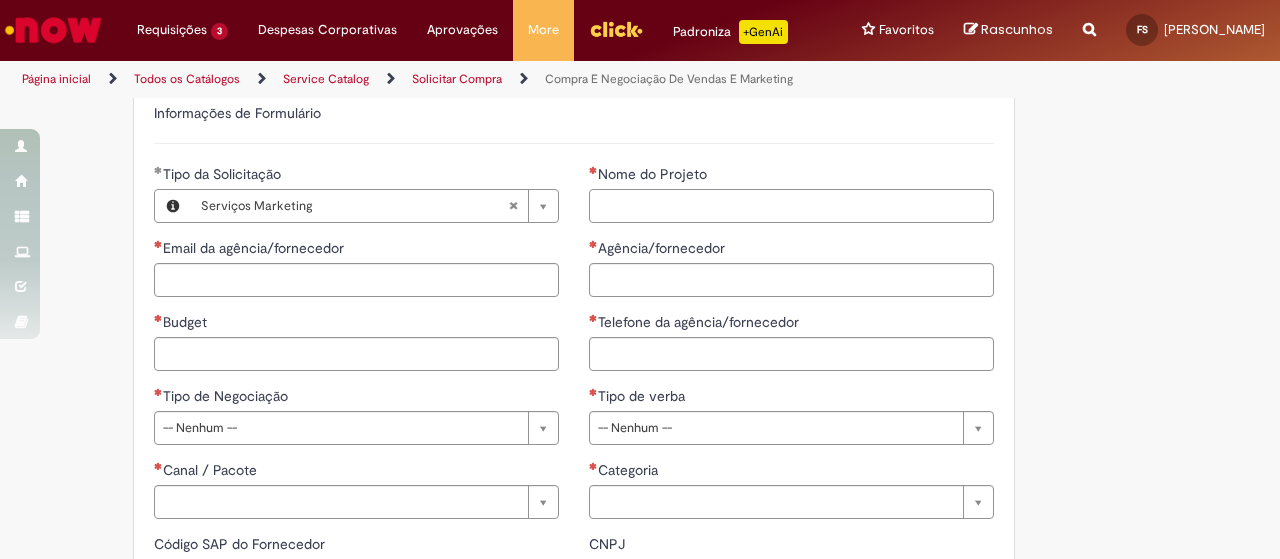 click on "Nome do Projeto" at bounding box center (791, 206) 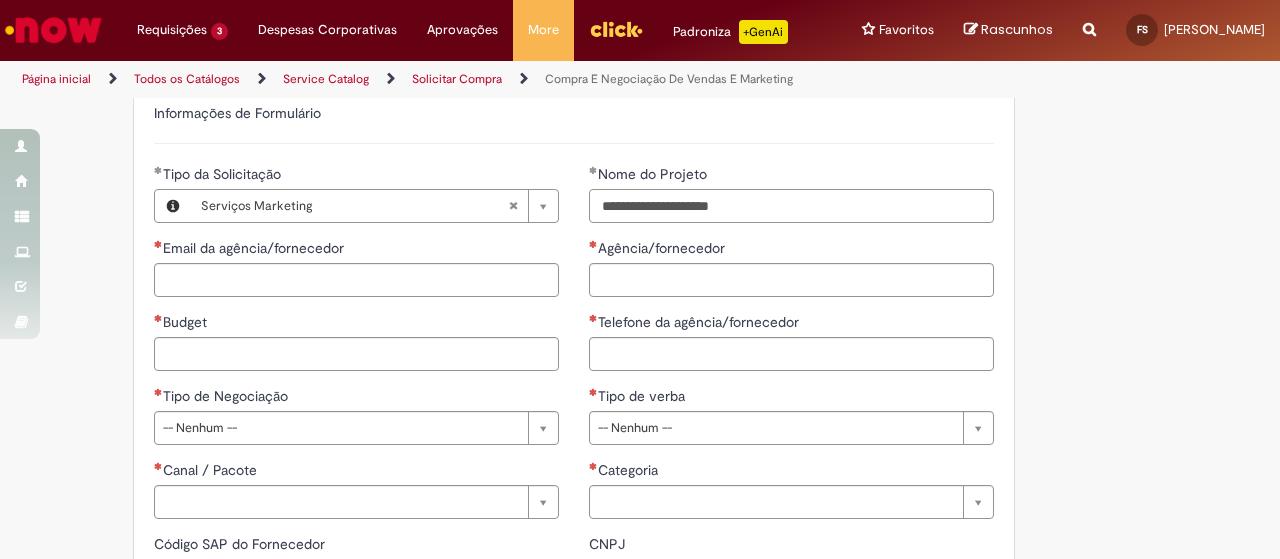 type on "**********" 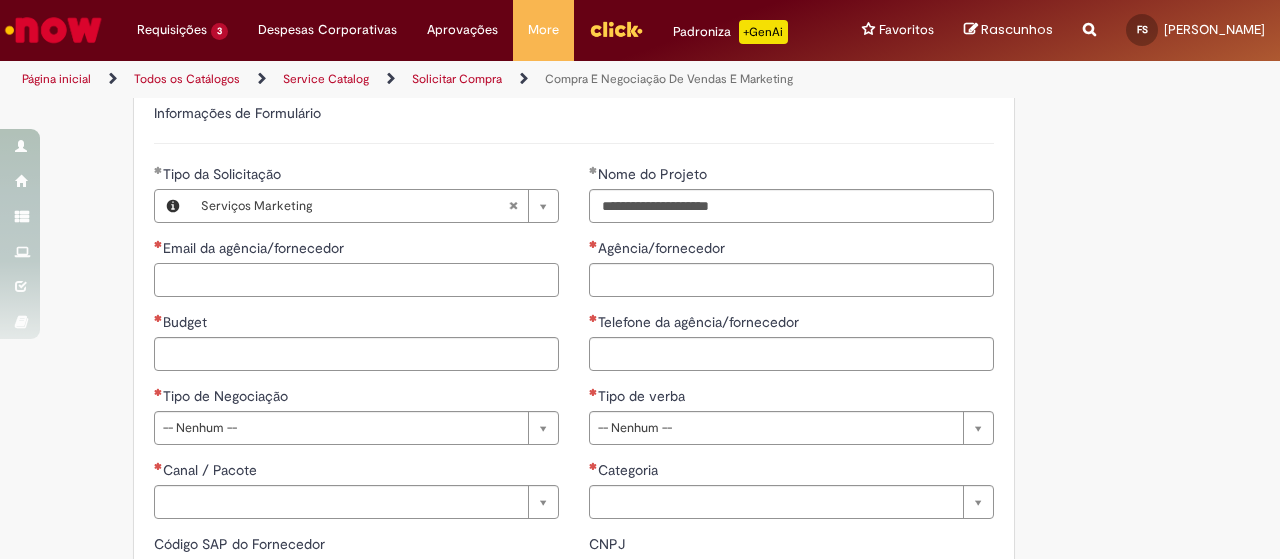 click on "Email da agência/fornecedor" at bounding box center (356, 280) 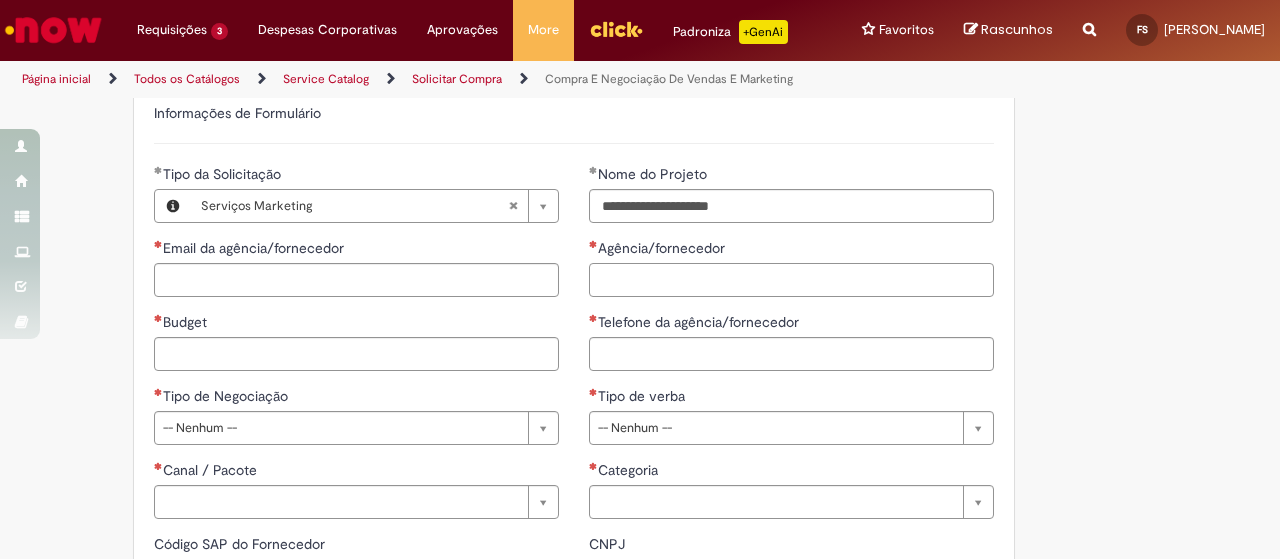 click on "Agência/fornecedor" at bounding box center [791, 280] 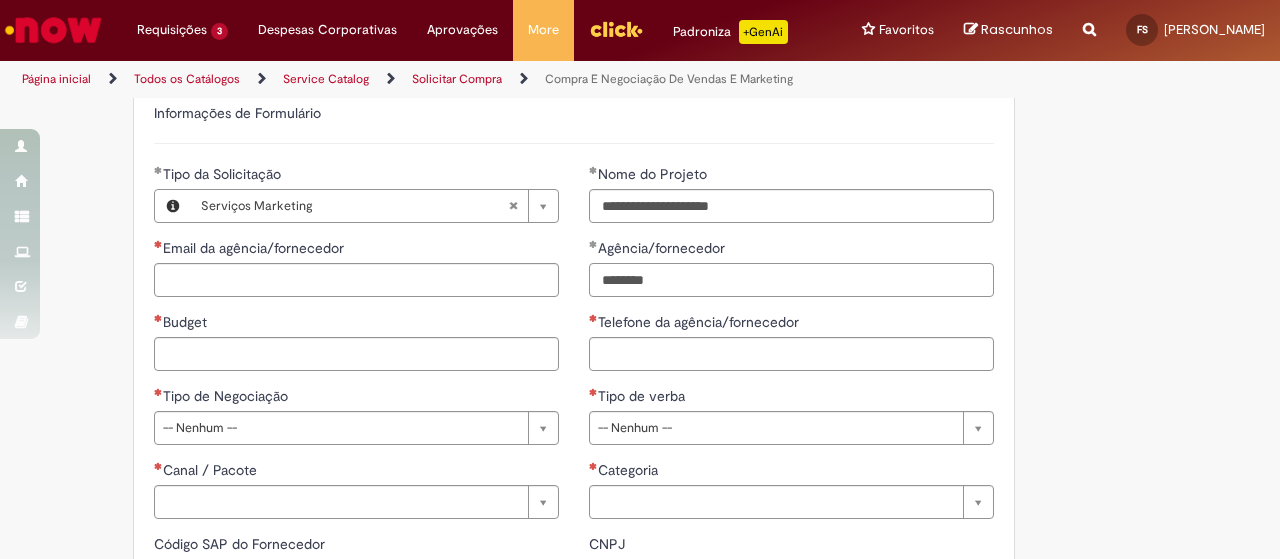 type on "********" 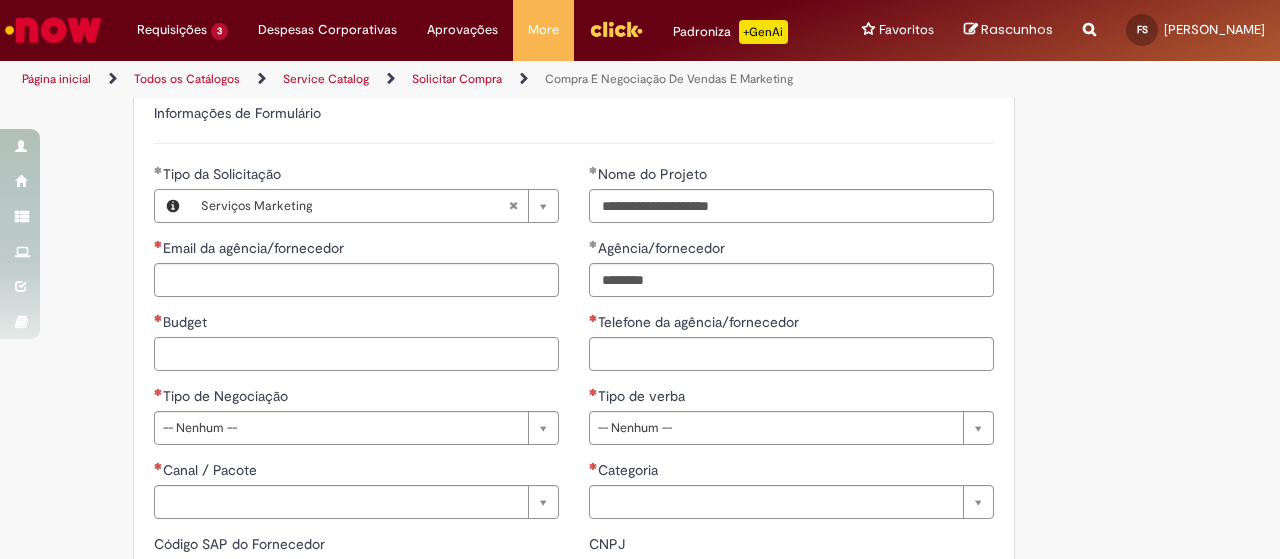 click on "Budget" at bounding box center (356, 354) 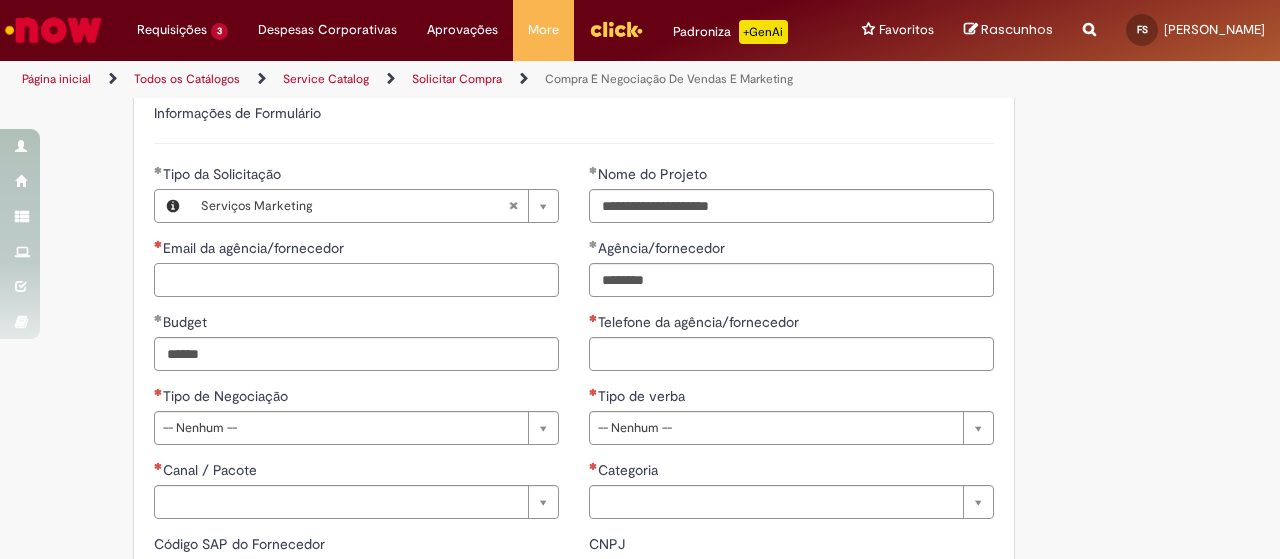 type on "**********" 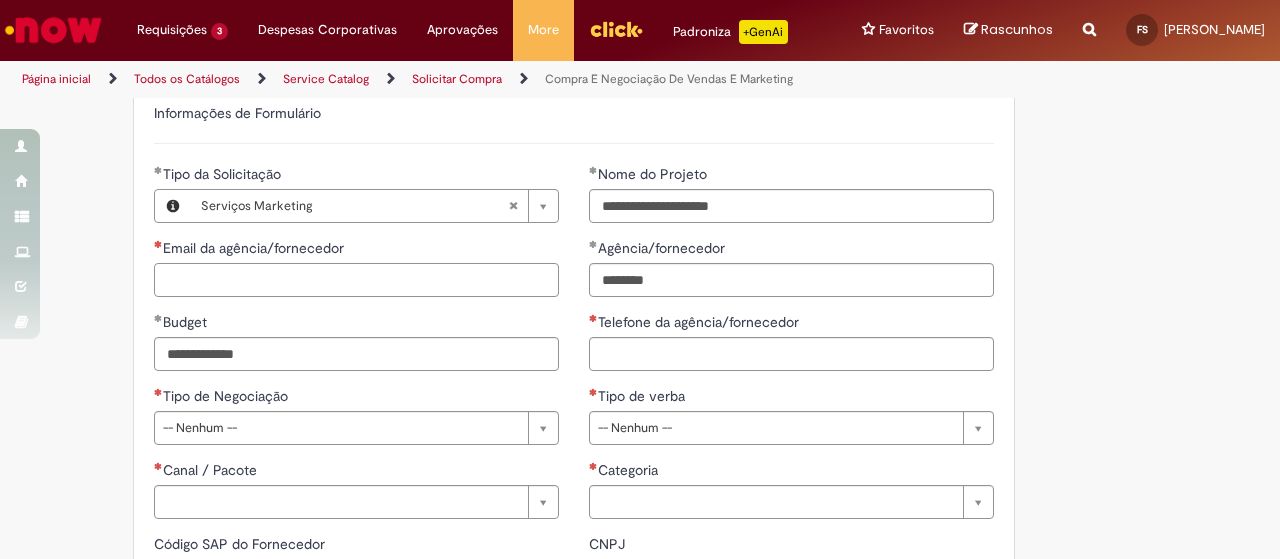 click on "Email da agência/fornecedor" at bounding box center (356, 280) 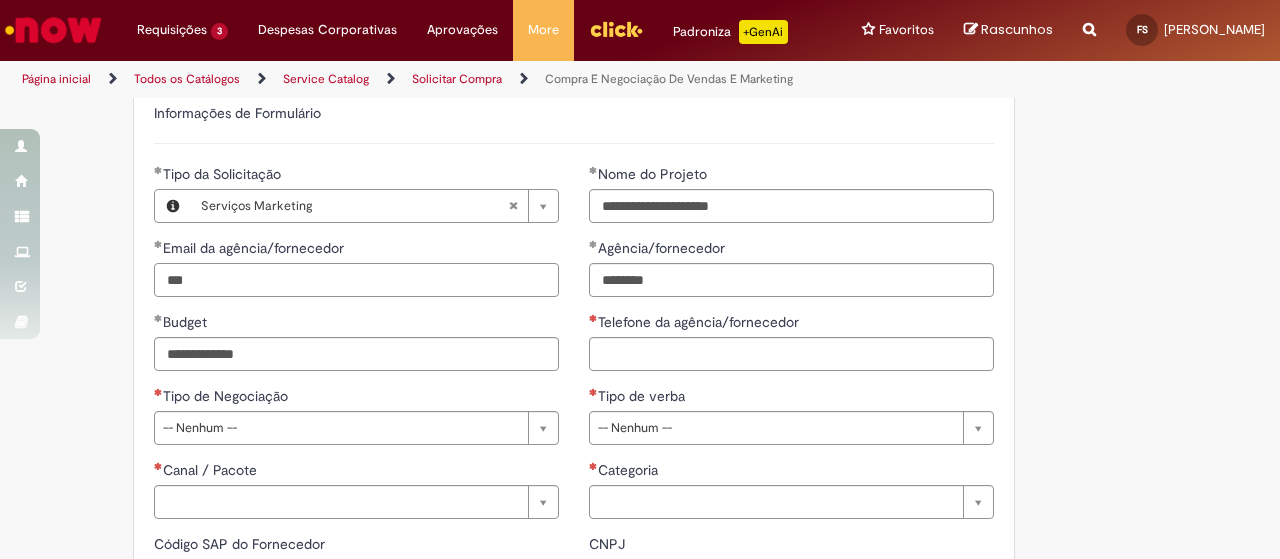 type on "***" 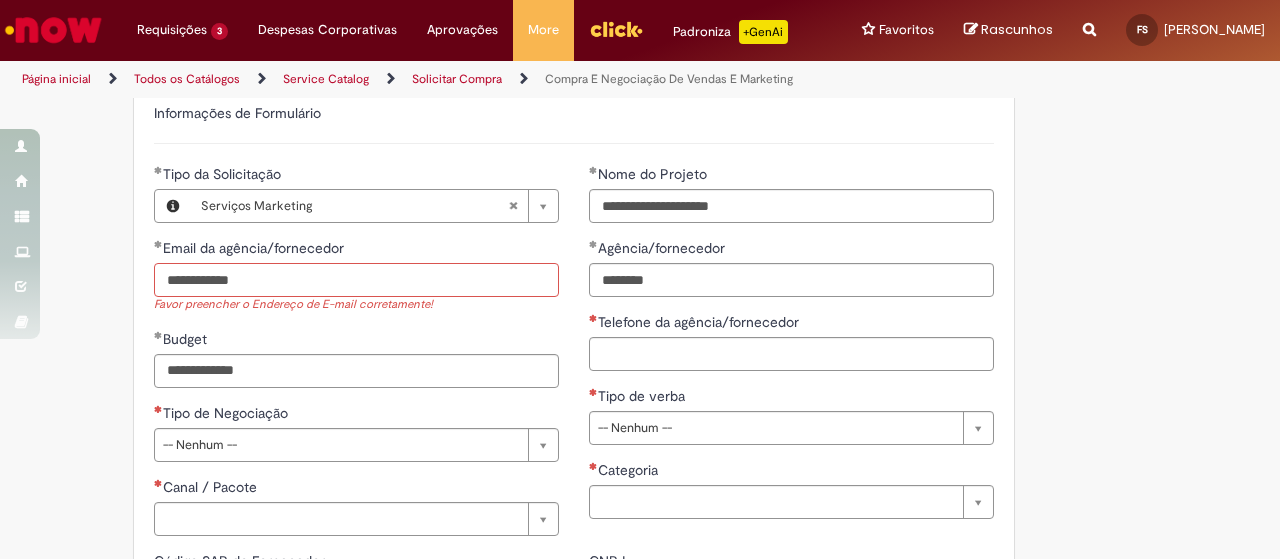 type on "**********" 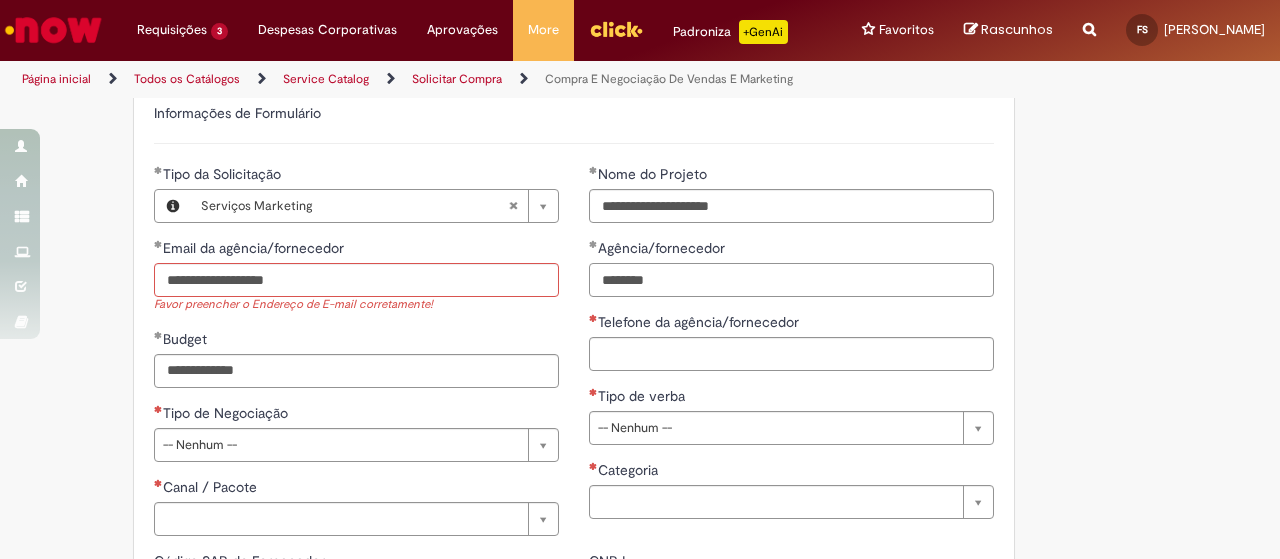 click on "********" at bounding box center [791, 280] 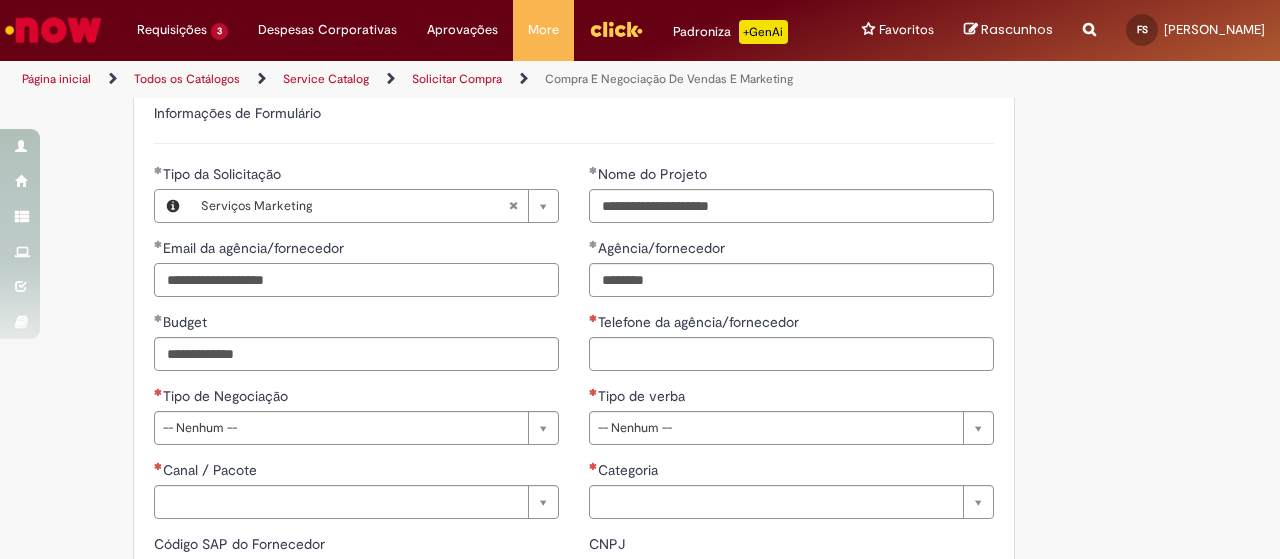 drag, startPoint x: 246, startPoint y: 255, endPoint x: 331, endPoint y: 266, distance: 85.70881 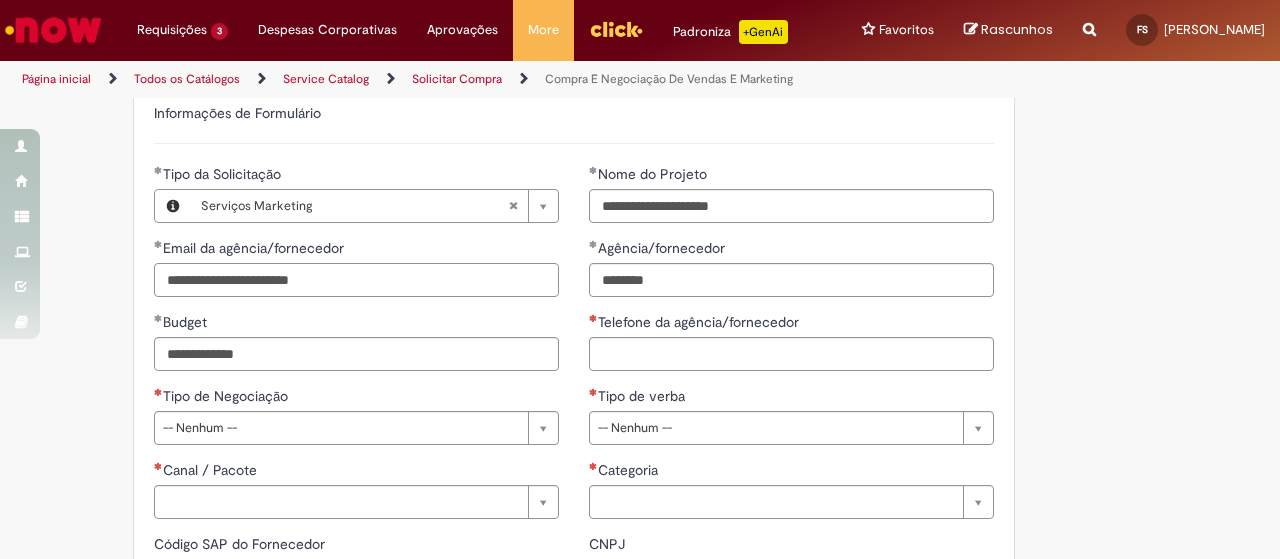 type on "**********" 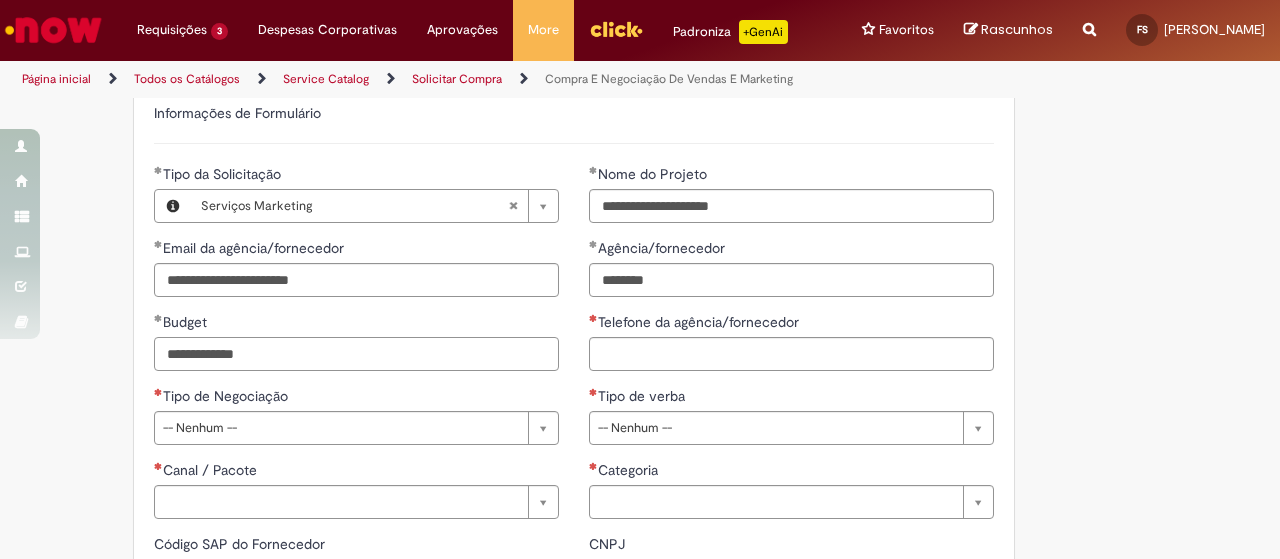 click on "**********" at bounding box center (356, 354) 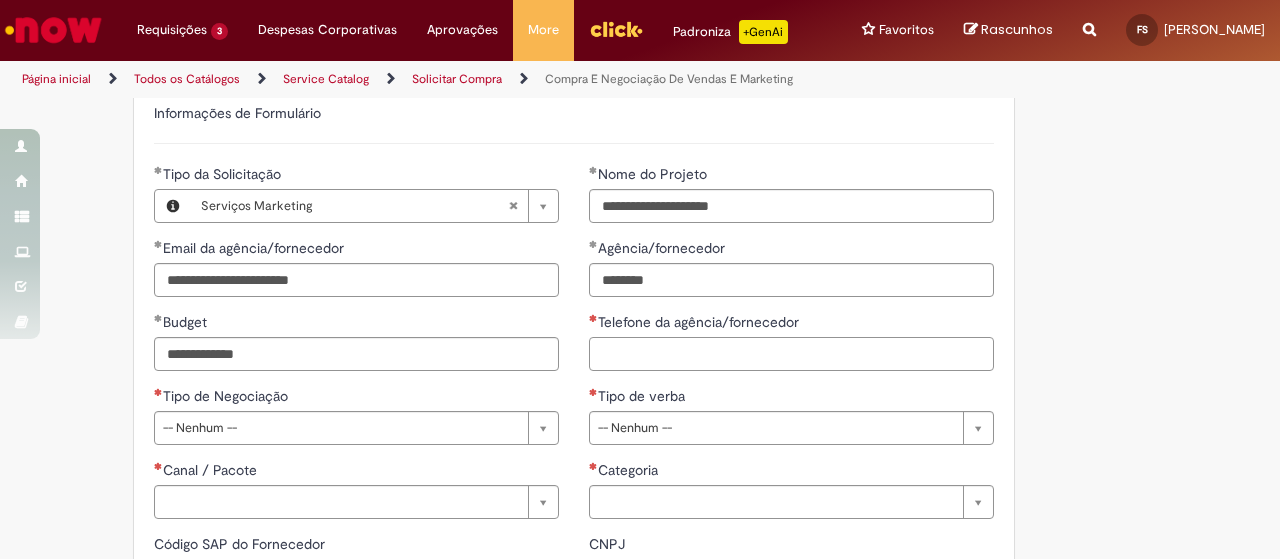 click on "Telefone da agência/fornecedor" at bounding box center (791, 354) 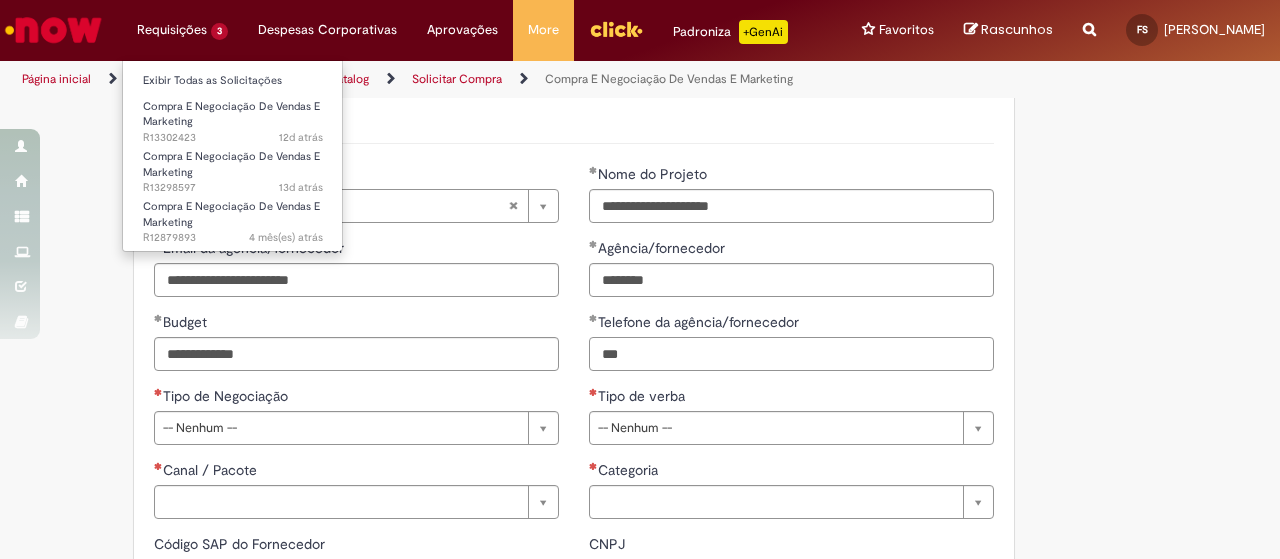type on "**" 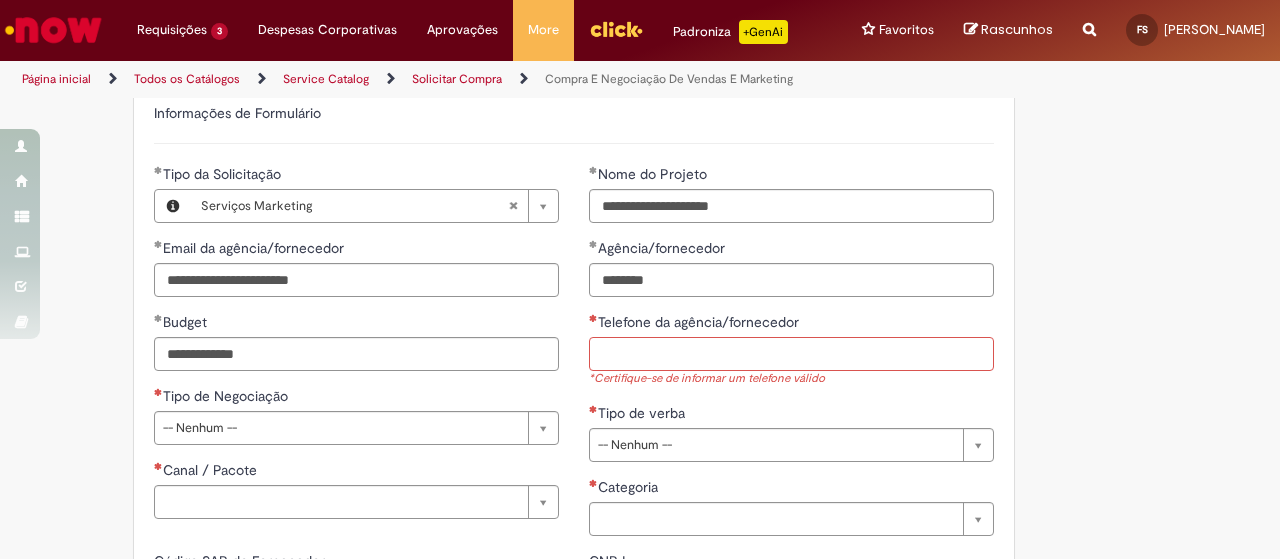paste on "**********" 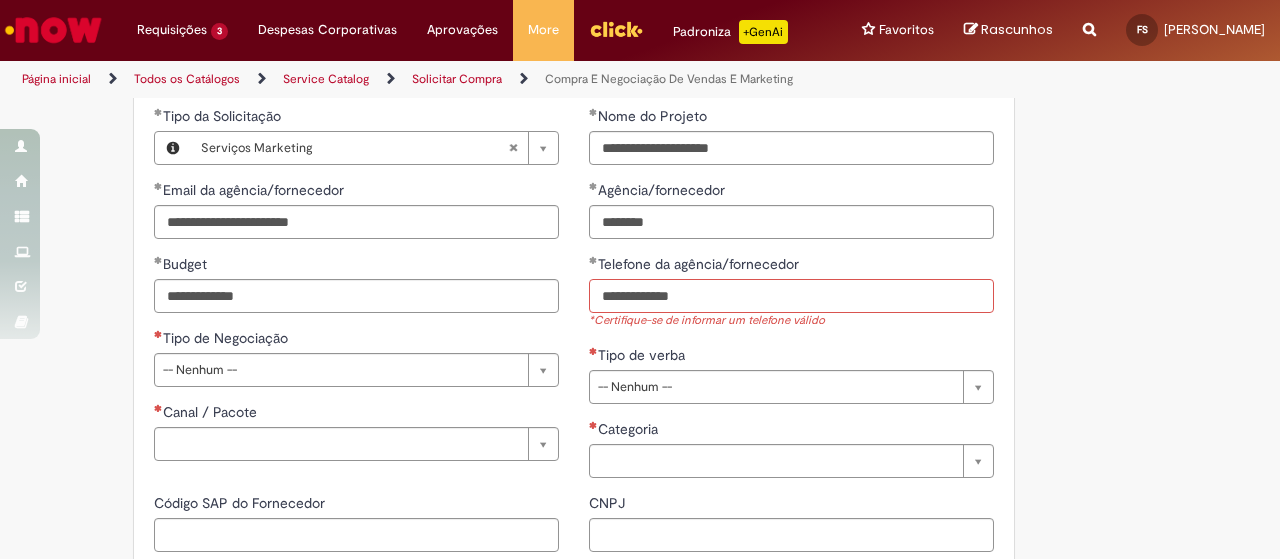 scroll, scrollTop: 1000, scrollLeft: 0, axis: vertical 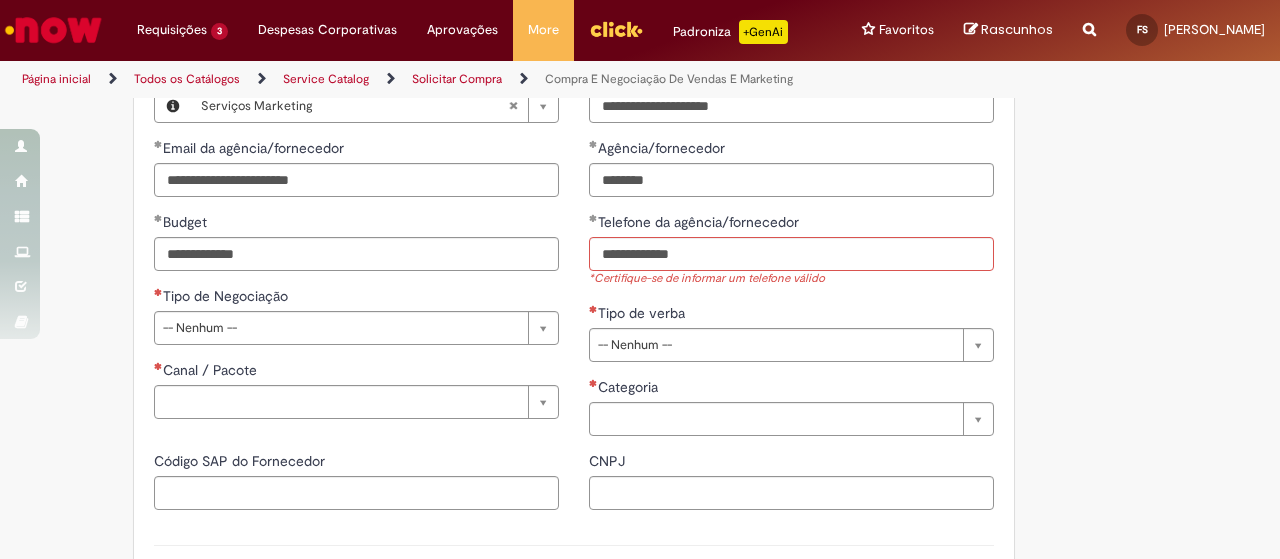 type on "**********" 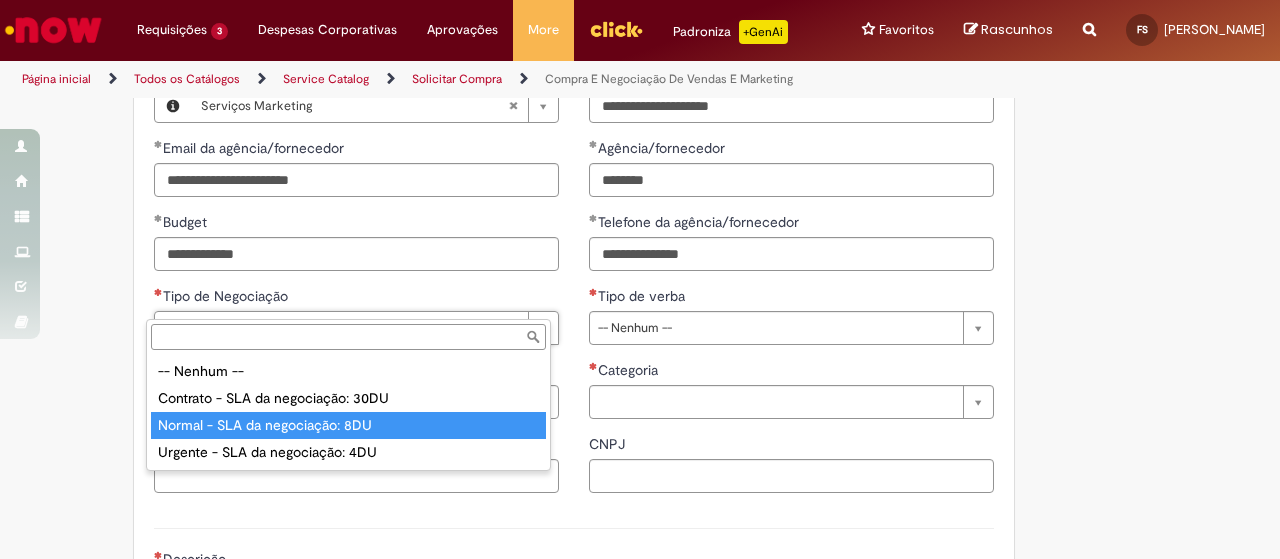 type on "**********" 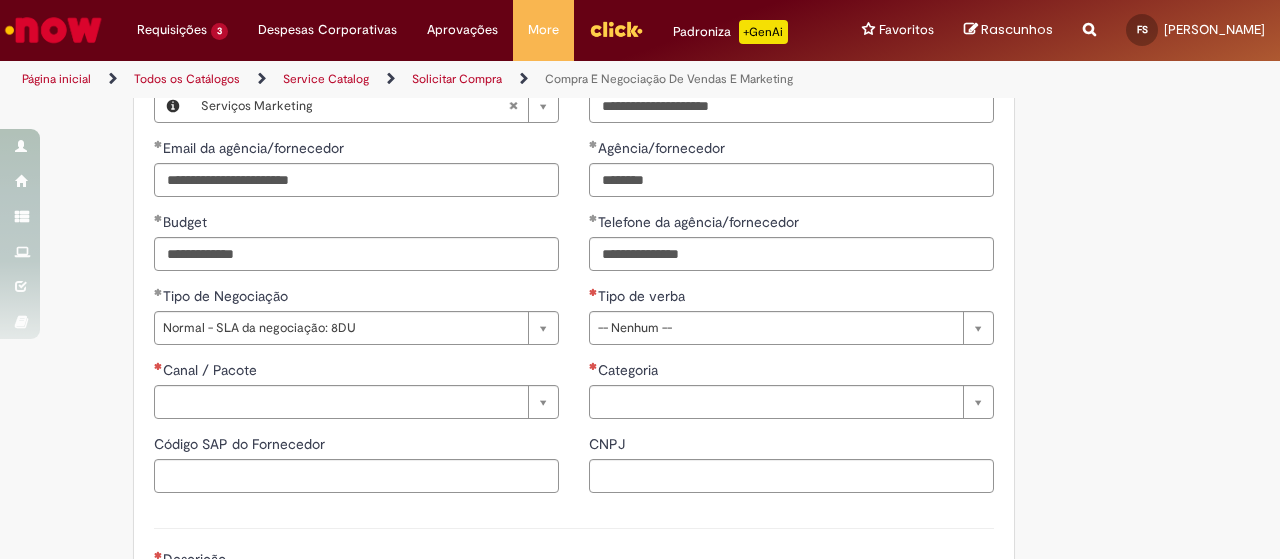 click on "Adicionar a Favoritos
Compra E Negociação De Vendas E Marketing
Chamado destinado para novas negociações e renegociações com verba de marketing, vendas ou [MEDICAL_DATA] comercial.
REGRAS DE UTILIZA ÇÃ O:
Esse chamado é apenas para   cotações e negociações de marketing e vendas   para o  fluxo antigo de compras de merchan, SAP ECC e VMV. Para negociações de vendas e MKT que usam o fluxo do S4 (SAP Fiori) Utilize o chamado de Commercial   AQUI
Lembre-se de anexar todas as evidências (cotações, informações, projetos e e-mails) que sejam úteis à negociação;
Nenhum campo preenchido por você pode ser alterado depois de o chamado ter sido aberto, por isso atente-se as informações preenchidas;
Esse chamado possui SLA de  4  ou  8 dias úteis  para a etapa de  negociação . Após essa etapa, é necessária sua validação para seguir com a tratativa;
Em caso de" at bounding box center (640, 47) 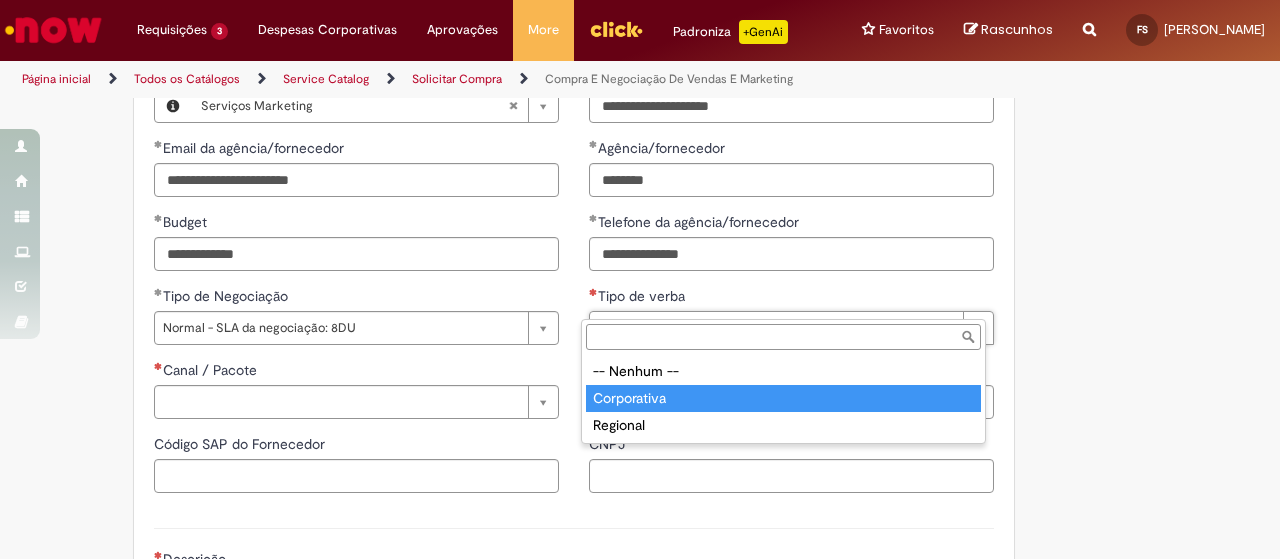 type on "**********" 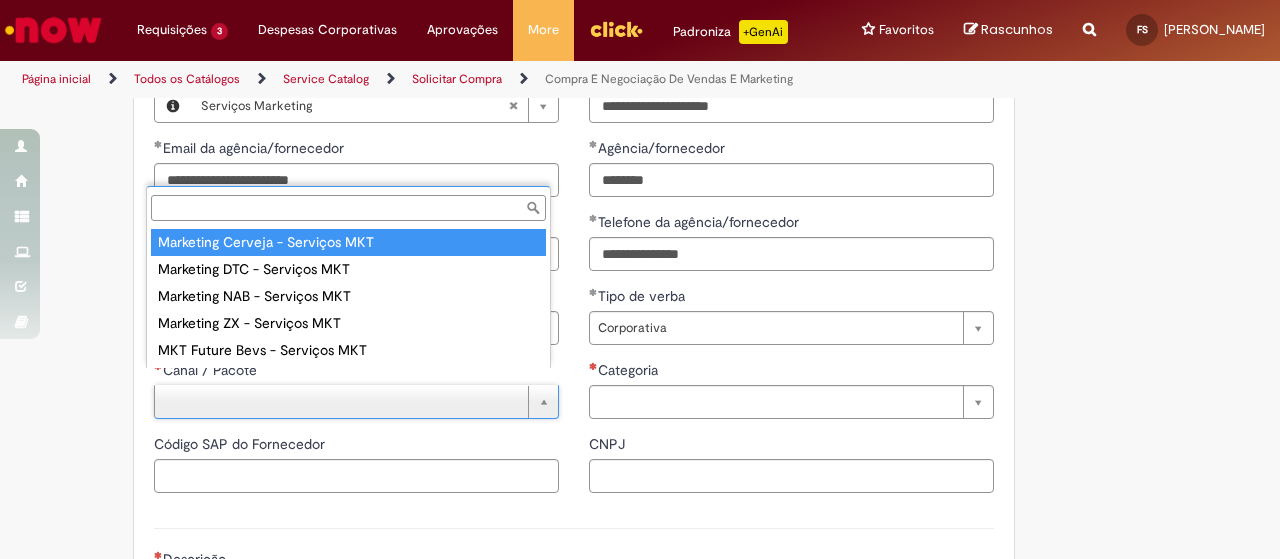 type on "**********" 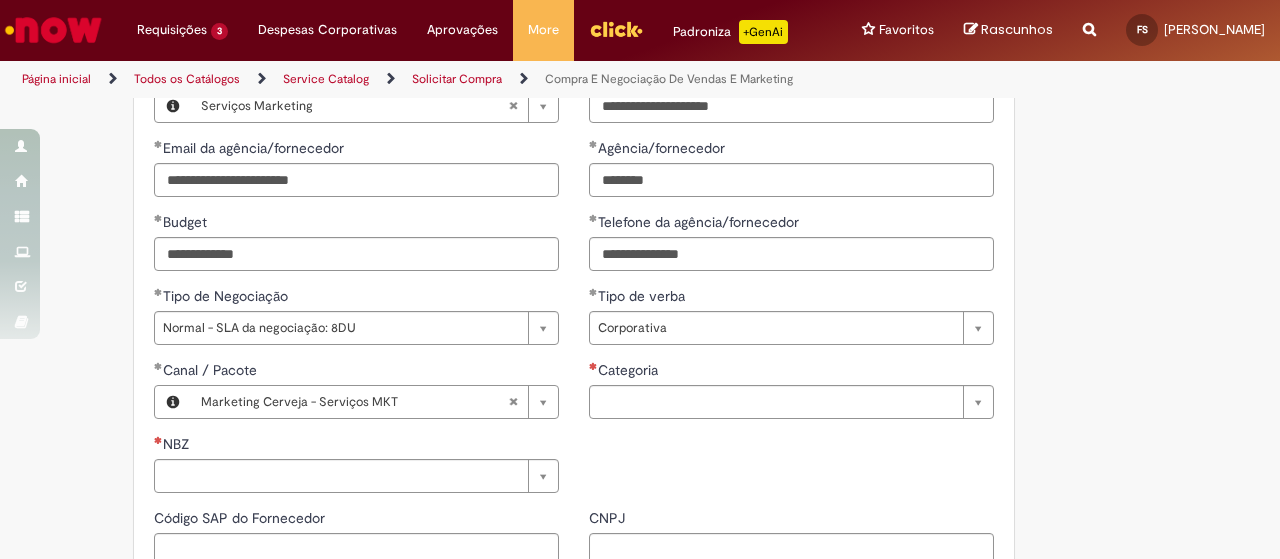 click on "Adicionar a Favoritos
Compra E Negociação De Vendas E Marketing
Chamado destinado para novas negociações e renegociações com verba de marketing, vendas ou [MEDICAL_DATA] comercial.
REGRAS DE UTILIZA ÇÃ O:
Esse chamado é apenas para   cotações e negociações de marketing e vendas   para o  fluxo antigo de compras de merchan, SAP ECC e VMV. Para negociações de vendas e MKT que usam o fluxo do S4 (SAP Fiori) Utilize o chamado de Commercial   AQUI
Lembre-se de anexar todas as evidências (cotações, informações, projetos e e-mails) que sejam úteis à negociação;
Nenhum campo preenchido por você pode ser alterado depois de o chamado ter sido aberto, por isso atente-se as informações preenchidas;
Esse chamado possui SLA de  4  ou  8 dias úteis  para a etapa de  negociação . Após essa etapa, é necessária sua validação para seguir com a tratativa;
Em caso de" at bounding box center [640, 84] 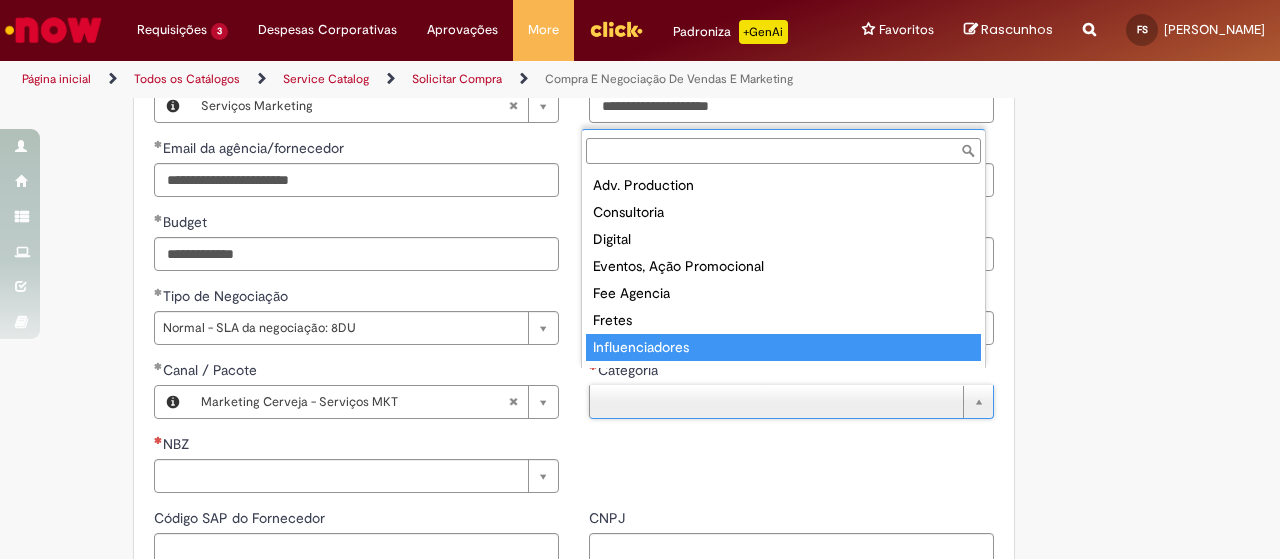 type on "**********" 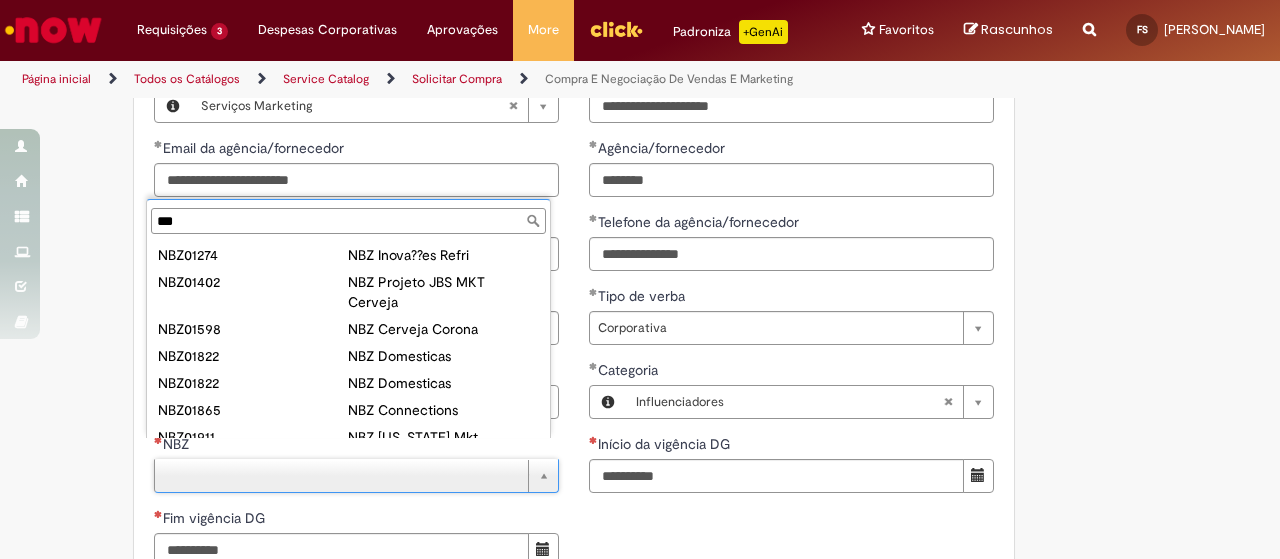 scroll, scrollTop: 400, scrollLeft: 0, axis: vertical 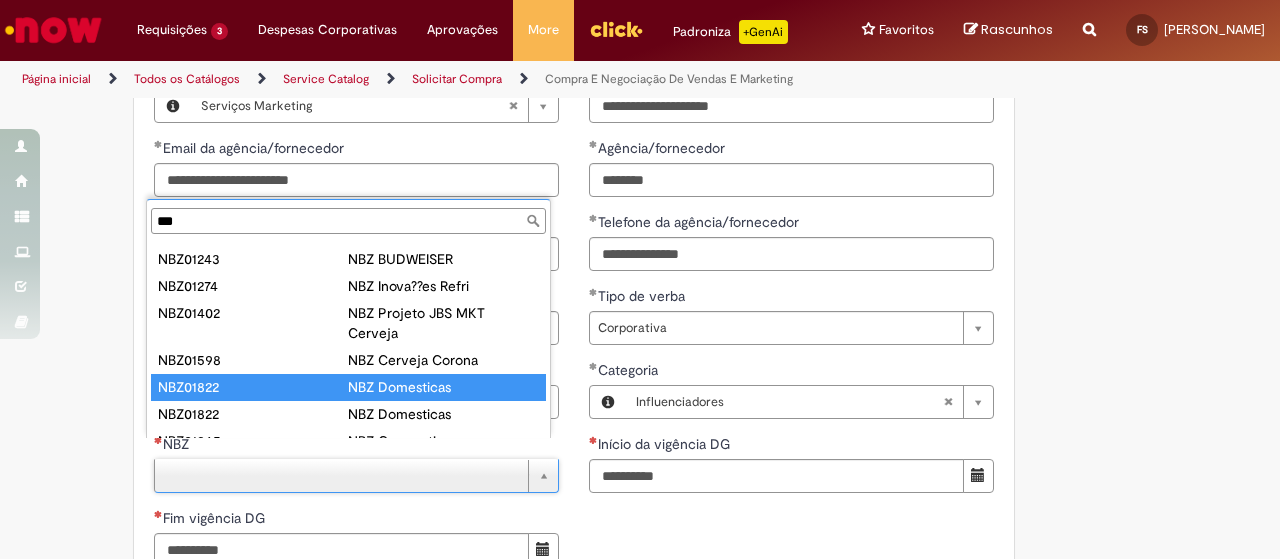 type on "***" 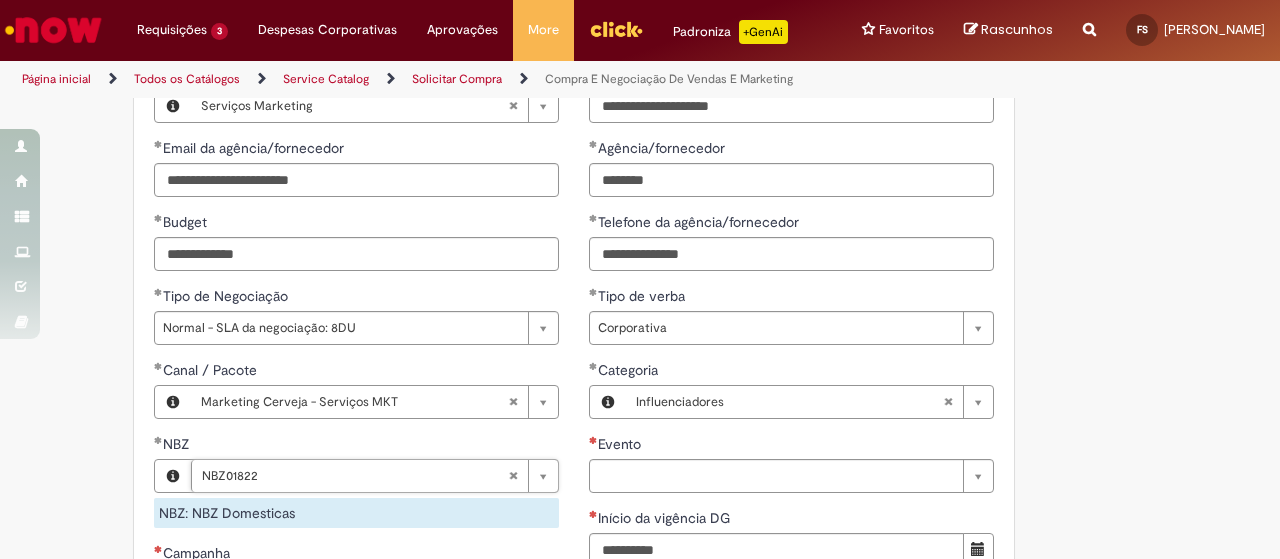 click on "Adicionar a Favoritos
Compra E Negociação De Vendas E Marketing
Chamado destinado para novas negociações e renegociações com verba de marketing, vendas ou [MEDICAL_DATA] comercial.
REGRAS DE UTILIZA ÇÃ O:
Esse chamado é apenas para   cotações e negociações de marketing e vendas   para o  fluxo antigo de compras de merchan, SAP ECC e VMV. Para negociações de vendas e MKT que usam o fluxo do S4 (SAP Fiori) Utilize o chamado de Commercial   AQUI
Lembre-se de anexar todas as evidências (cotações, informações, projetos e e-mails) que sejam úteis à negociação;
Nenhum campo preenchido por você pode ser alterado depois de o chamado ter sido aberto, por isso atente-se as informações preenchidas;
Esse chamado possui SLA de  4  ou  8 dias úteis  para a etapa de  negociação . Após essa etapa, é necessária sua validação para seguir com a tratativa;
Em caso de" at bounding box center [640, 175] 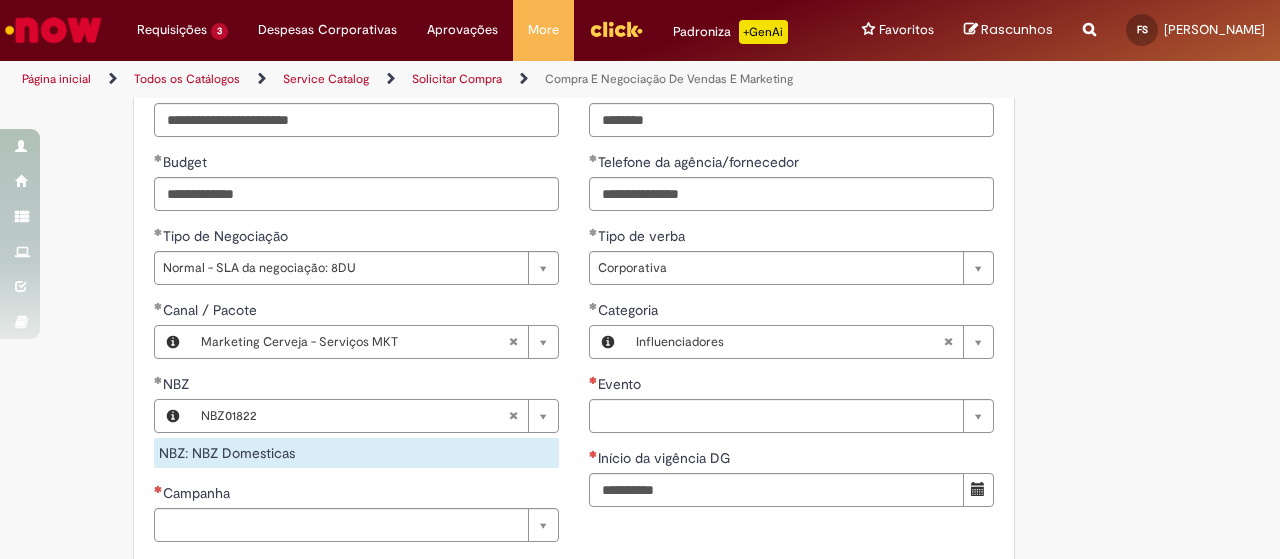 scroll, scrollTop: 1100, scrollLeft: 0, axis: vertical 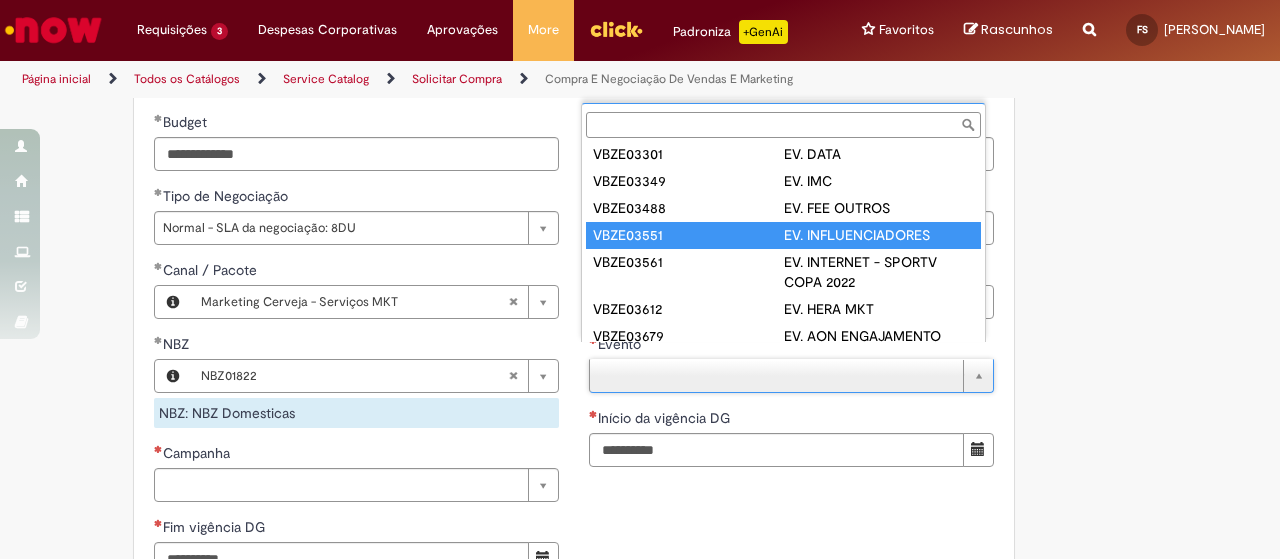 type on "*********" 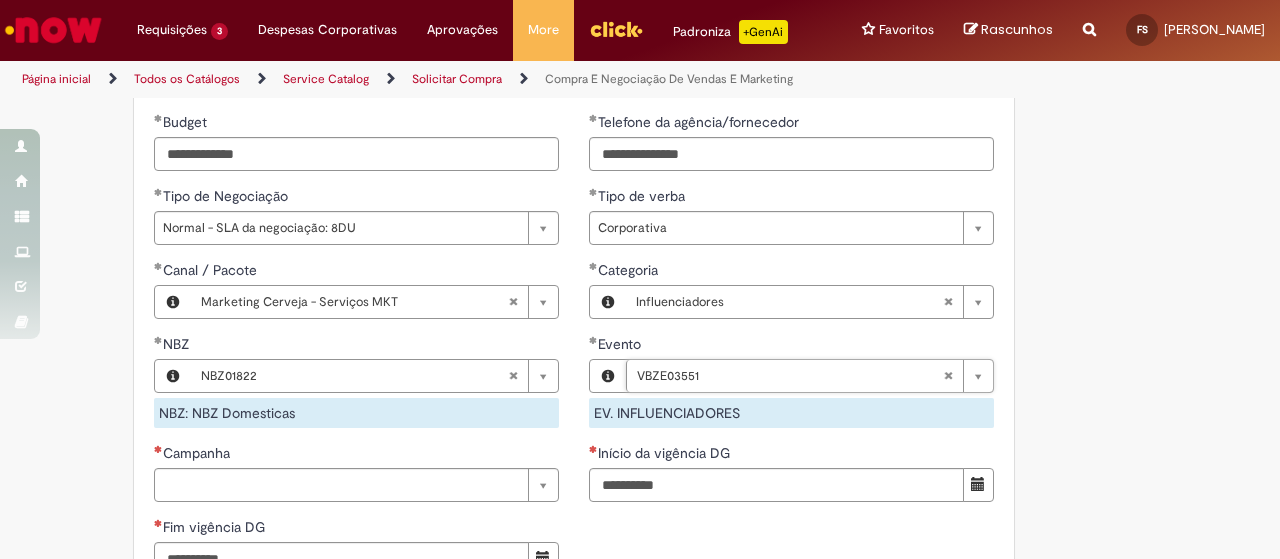 click on "Adicionar a Favoritos
Compra E Negociação De Vendas E Marketing
Chamado destinado para novas negociações e renegociações com verba de marketing, vendas ou [MEDICAL_DATA] comercial.
REGRAS DE UTILIZA ÇÃ O:
Esse chamado é apenas para   cotações e negociações de marketing e vendas   para o  fluxo antigo de compras de merchan, SAP ECC e VMV. Para negociações de vendas e MKT que usam o fluxo do S4 (SAP Fiori) Utilize o chamado de Commercial   AQUI
Lembre-se de anexar todas as evidências (cotações, informações, projetos e e-mails) que sejam úteis à negociação;
Nenhum campo preenchido por você pode ser alterado depois de o chamado ter sido aberto, por isso atente-se as informações preenchidas;
Esse chamado possui SLA de  4  ou  8 dias úteis  para a etapa de  negociação . Após essa etapa, é necessária sua validação para seguir com a tratativa;
Em caso de" at bounding box center [640, 75] 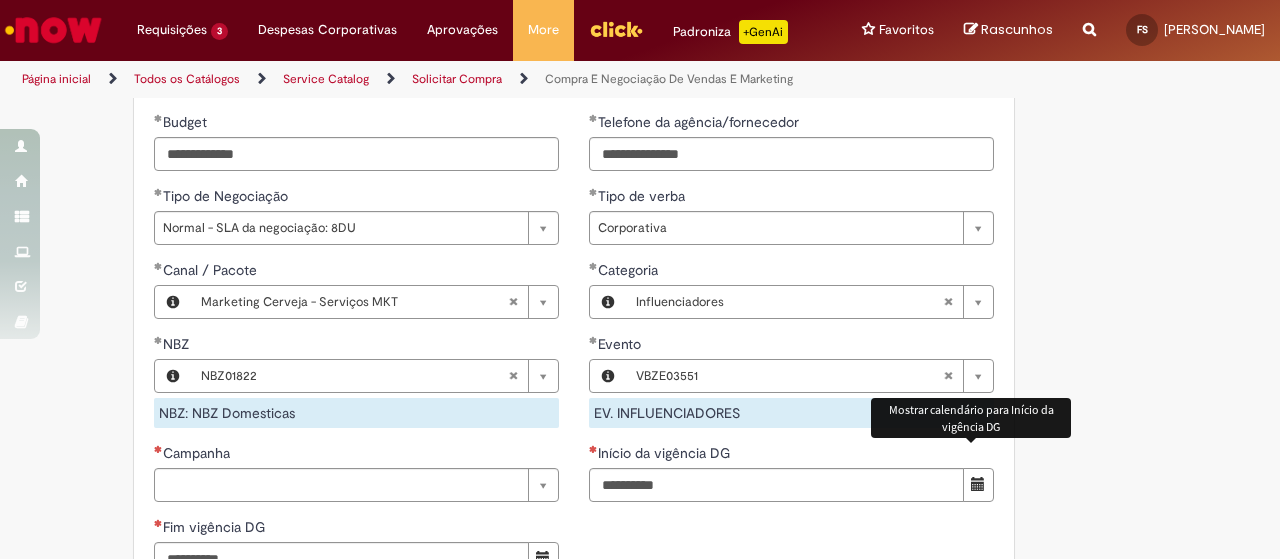 click at bounding box center [978, 484] 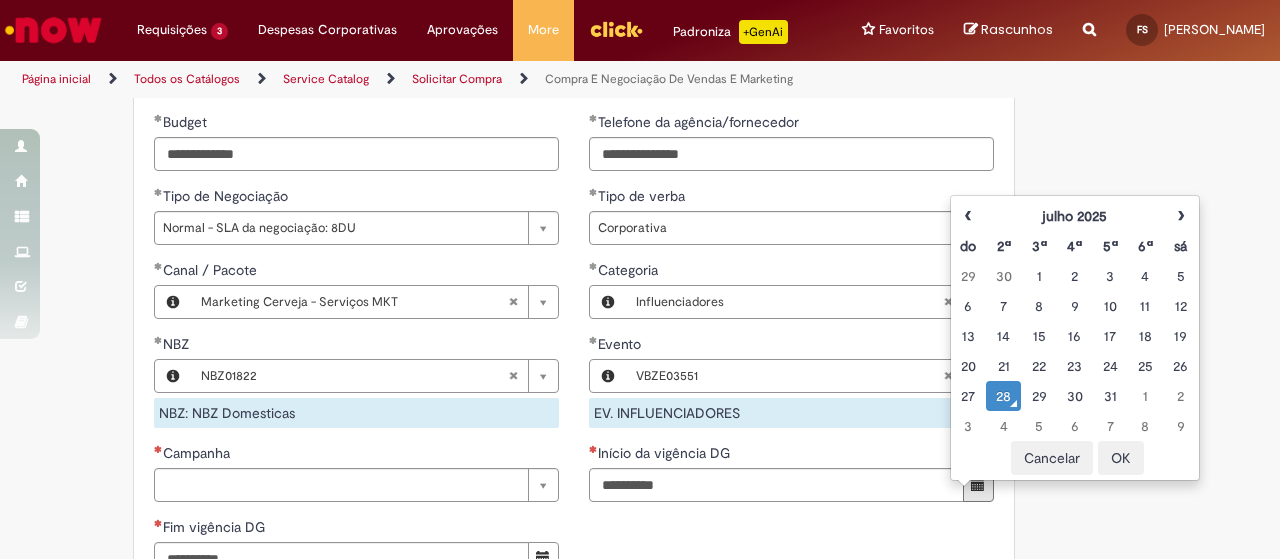 click on "28" at bounding box center [1003, 396] 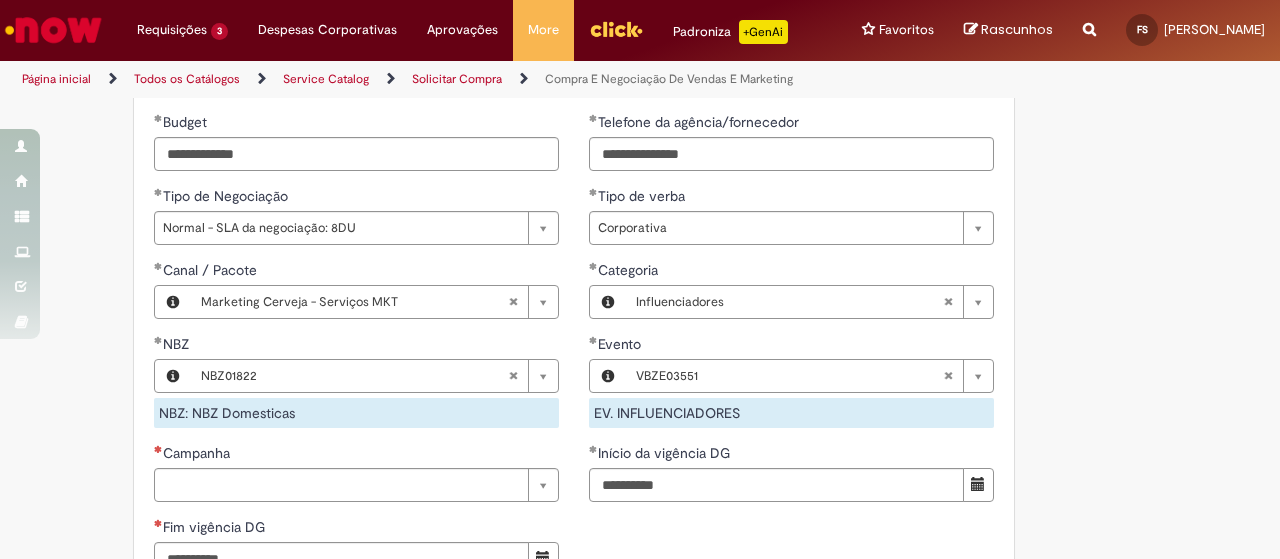 click on "**********" at bounding box center [574, 277] 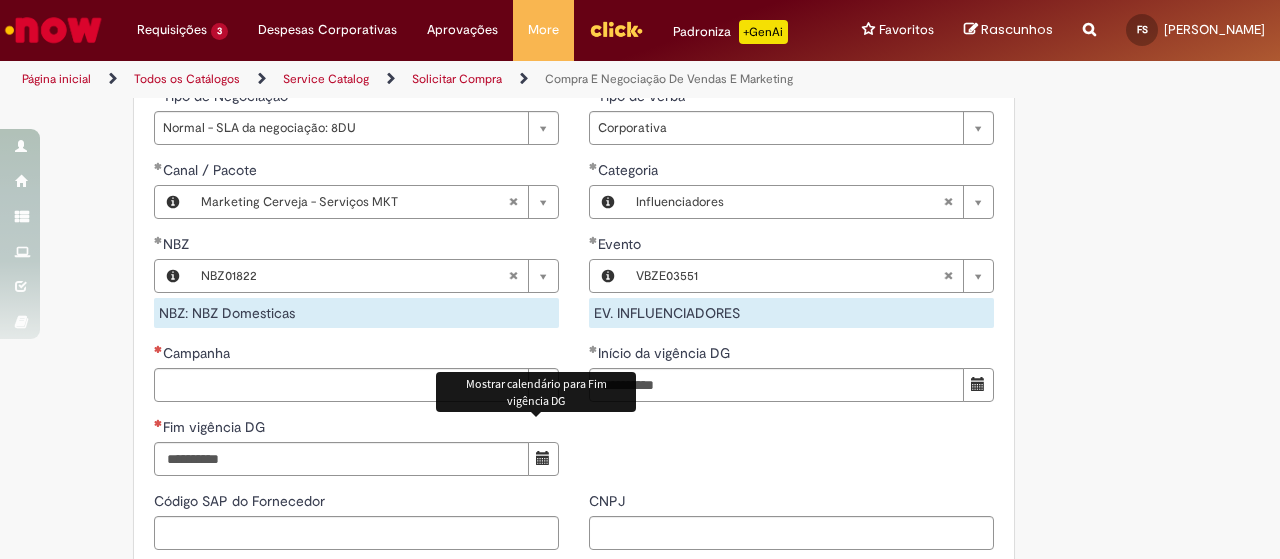 click at bounding box center (543, 459) 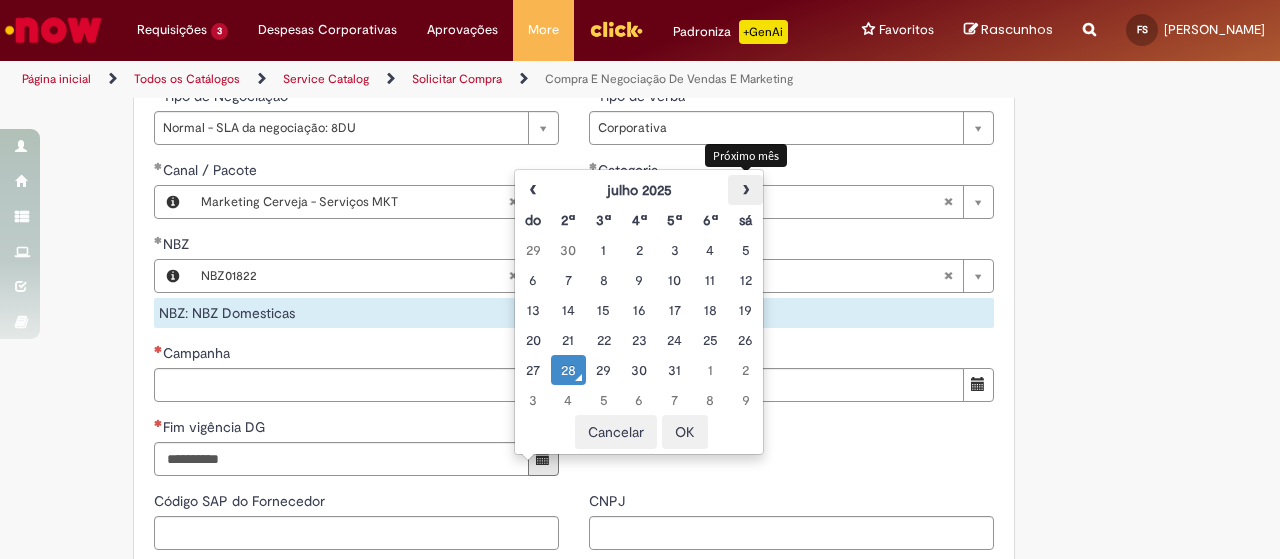 click on "›" at bounding box center (745, 190) 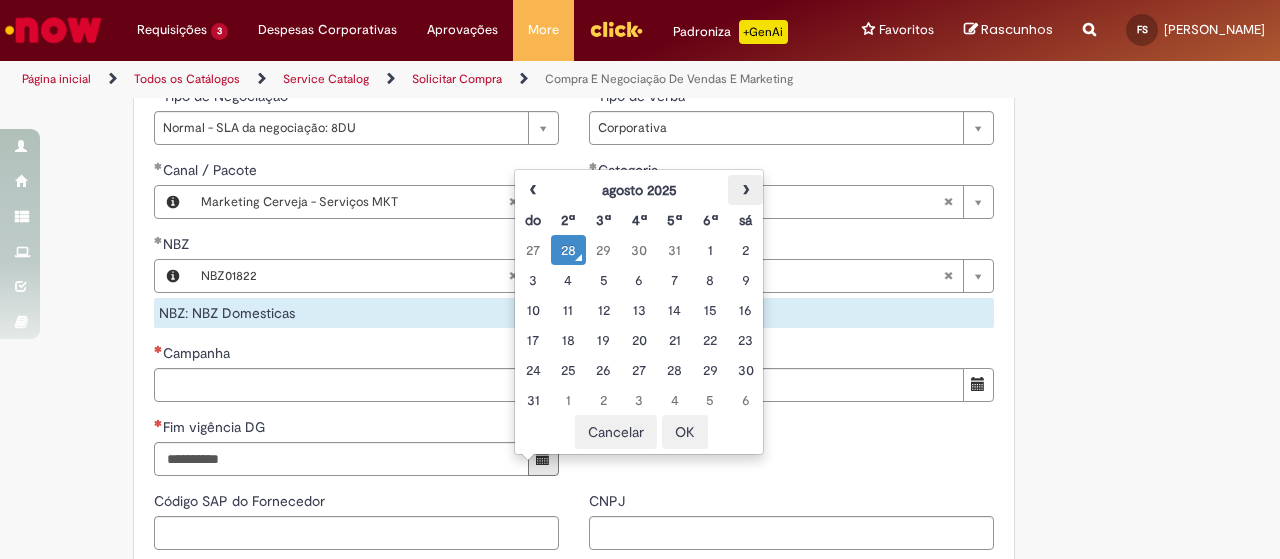click on "›" at bounding box center [745, 190] 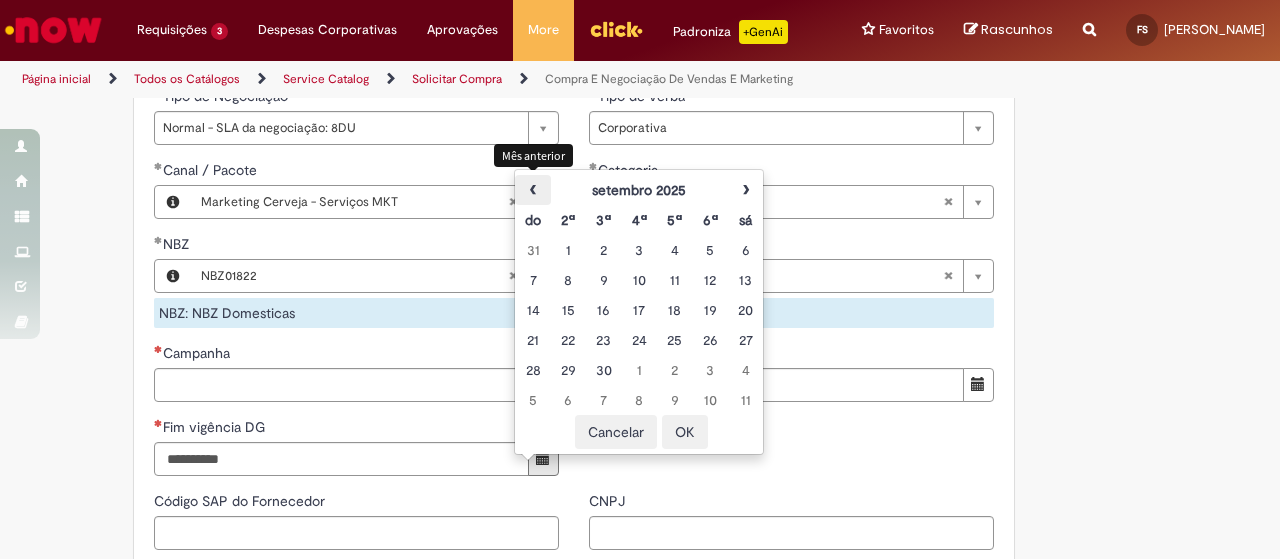 click on "‹" at bounding box center [532, 190] 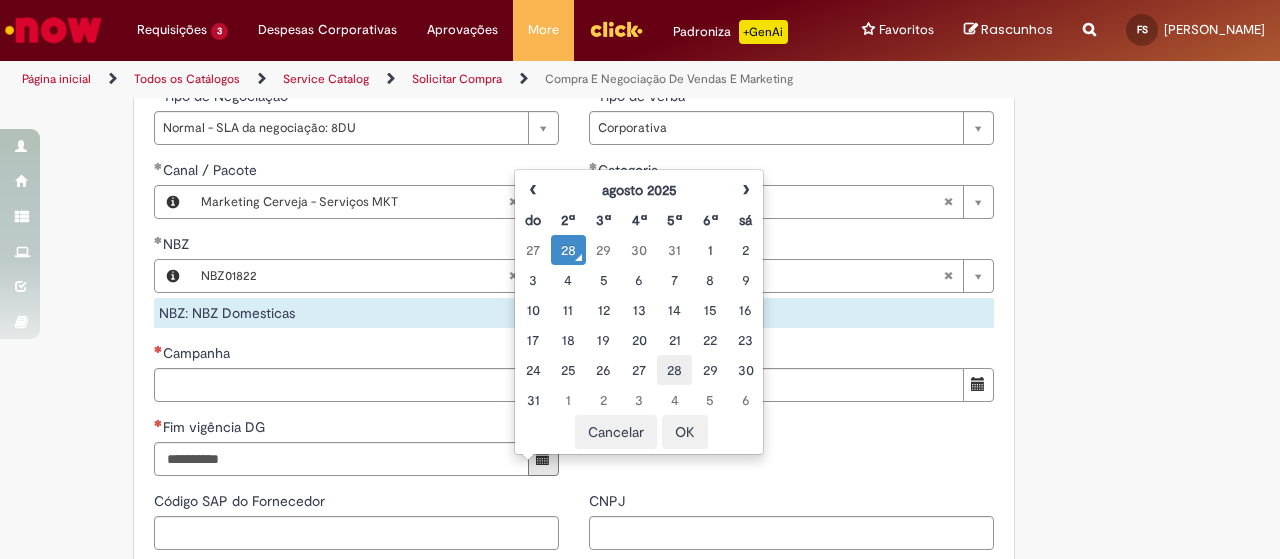 click on "28" at bounding box center (674, 370) 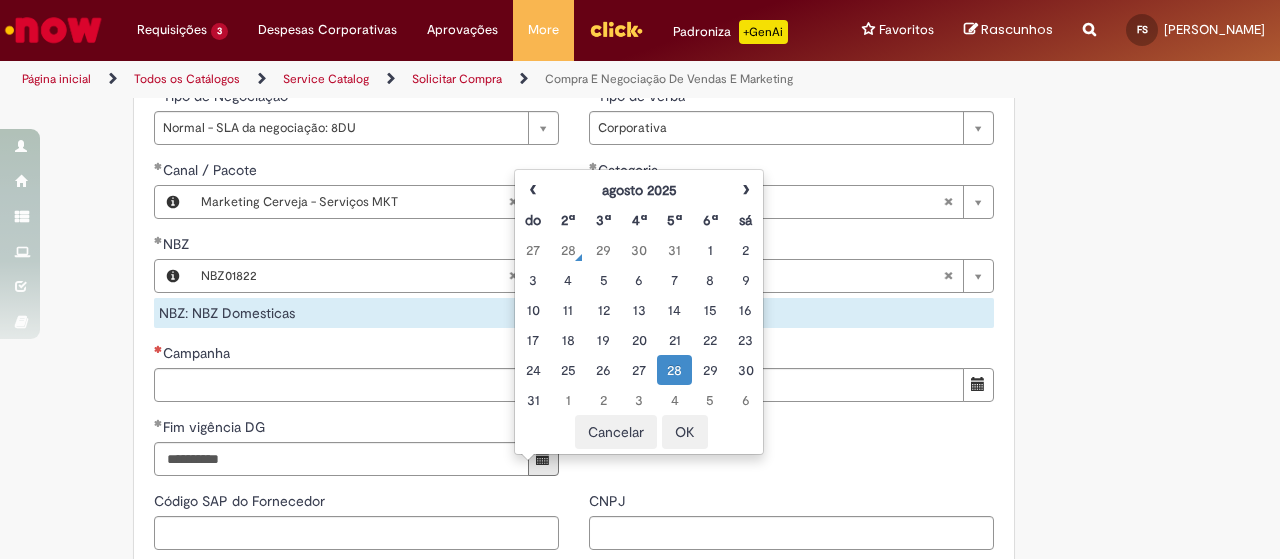 click on "**********" at bounding box center [574, 177] 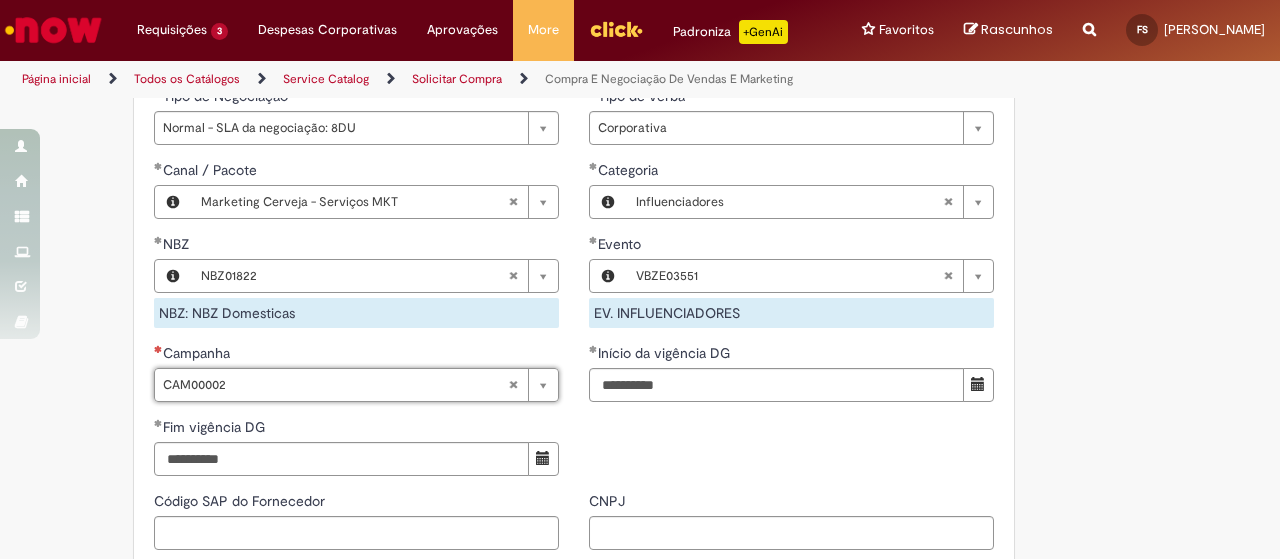 type on "********" 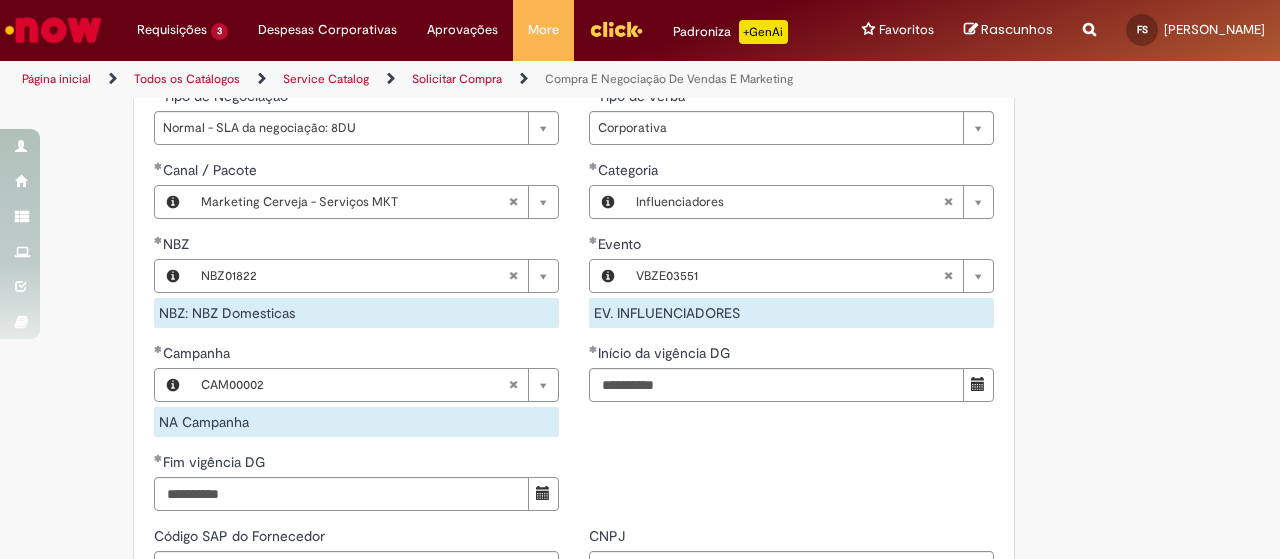 click on "**********" at bounding box center [574, 195] 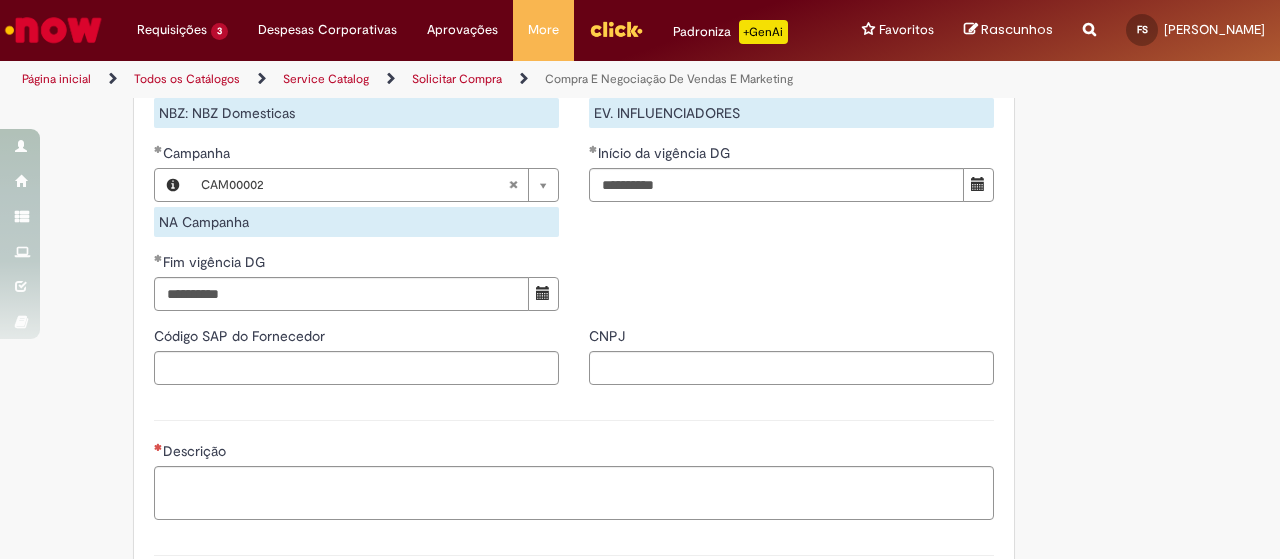 scroll, scrollTop: 1500, scrollLeft: 0, axis: vertical 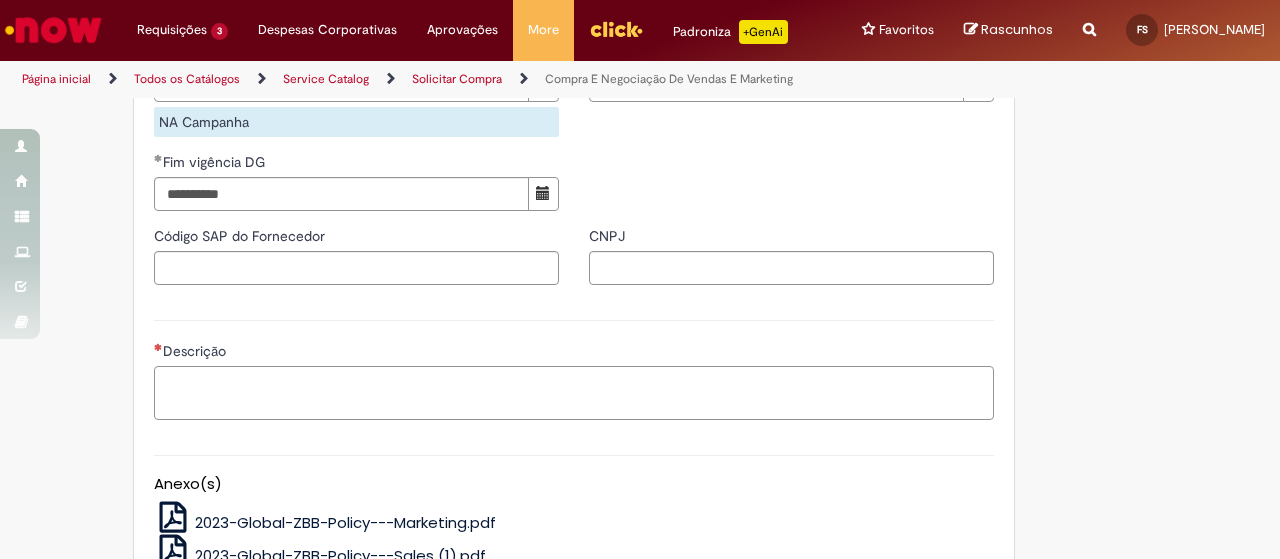 click on "Descrição" at bounding box center [574, 392] 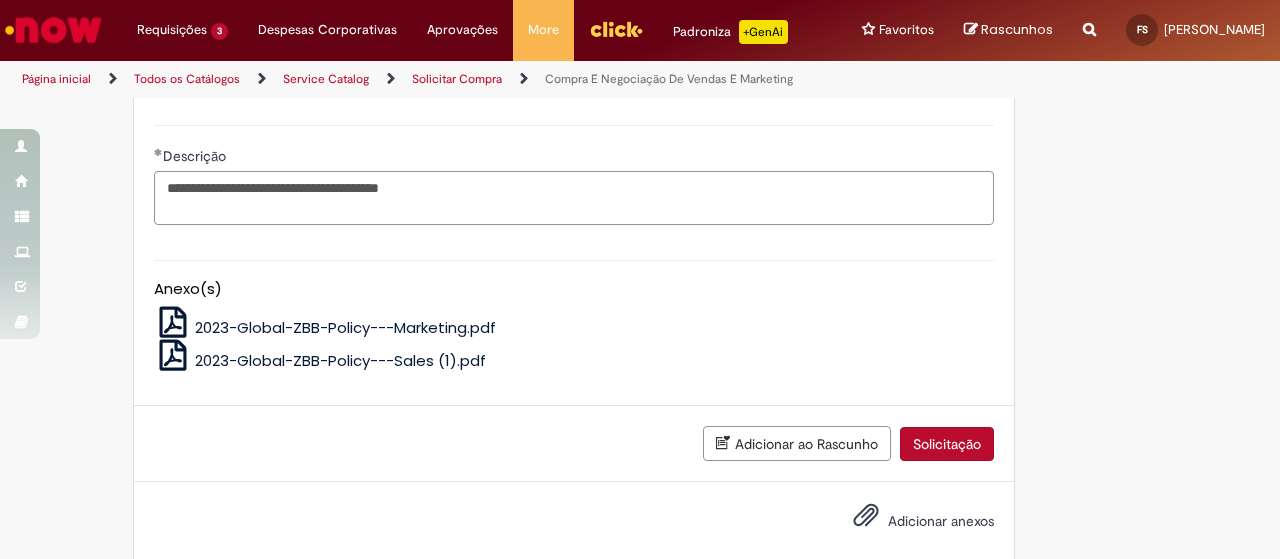 scroll, scrollTop: 1702, scrollLeft: 0, axis: vertical 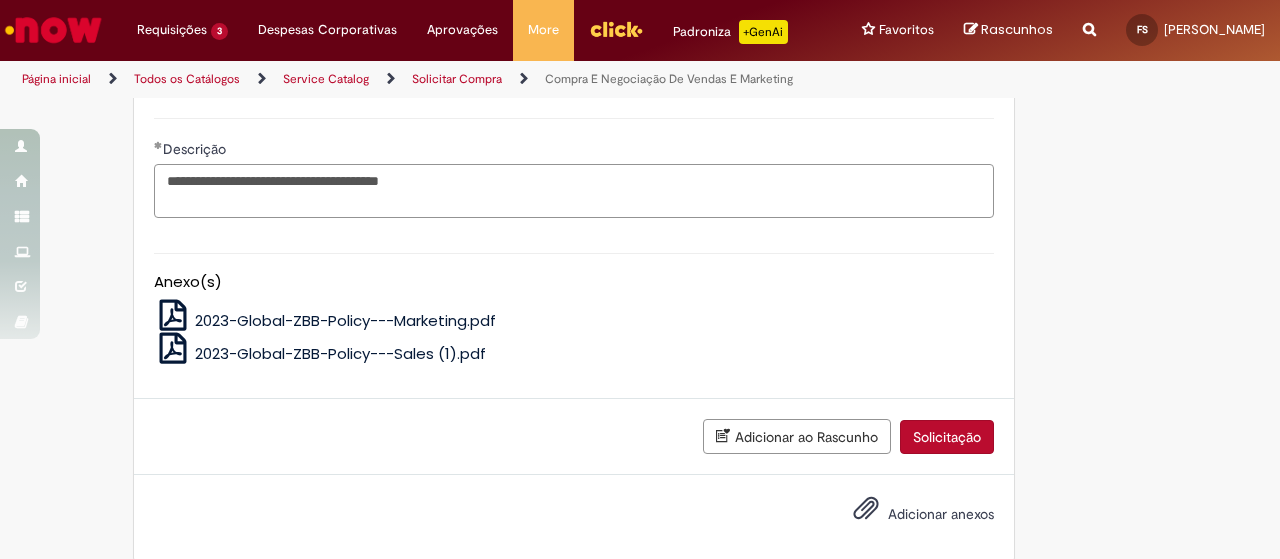 type on "**********" 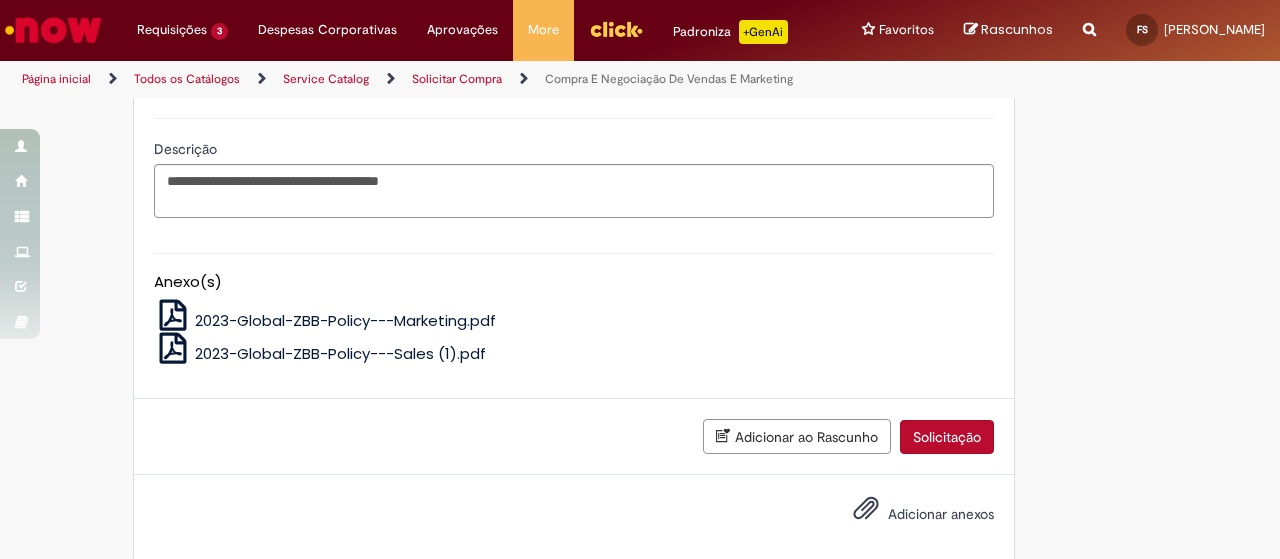 click on "Adicionar anexos" at bounding box center [941, 514] 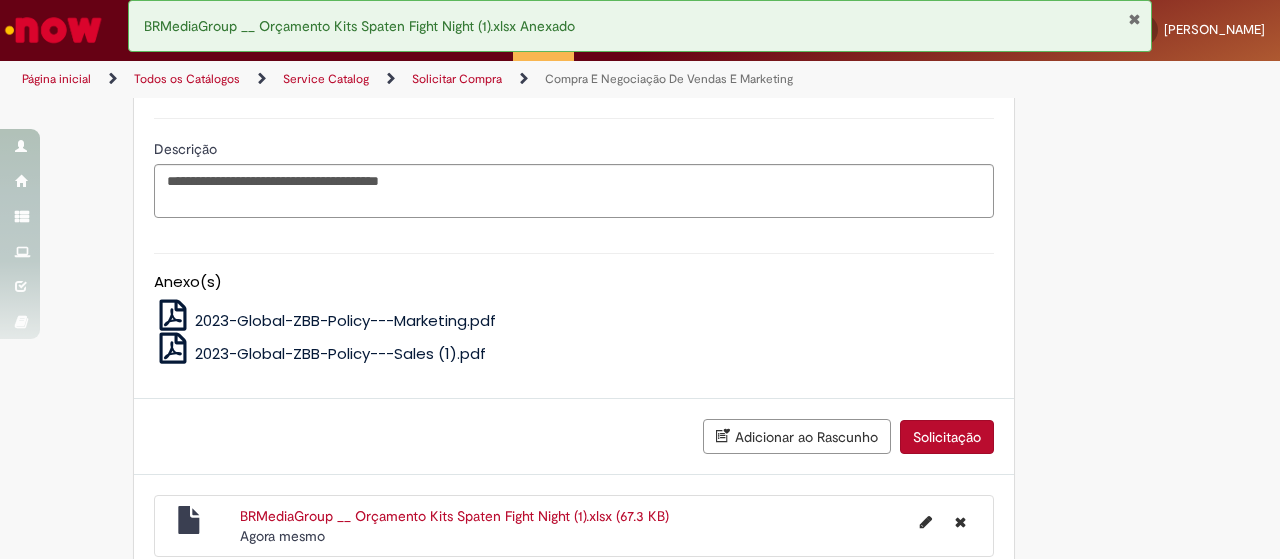 scroll, scrollTop: 1773, scrollLeft: 0, axis: vertical 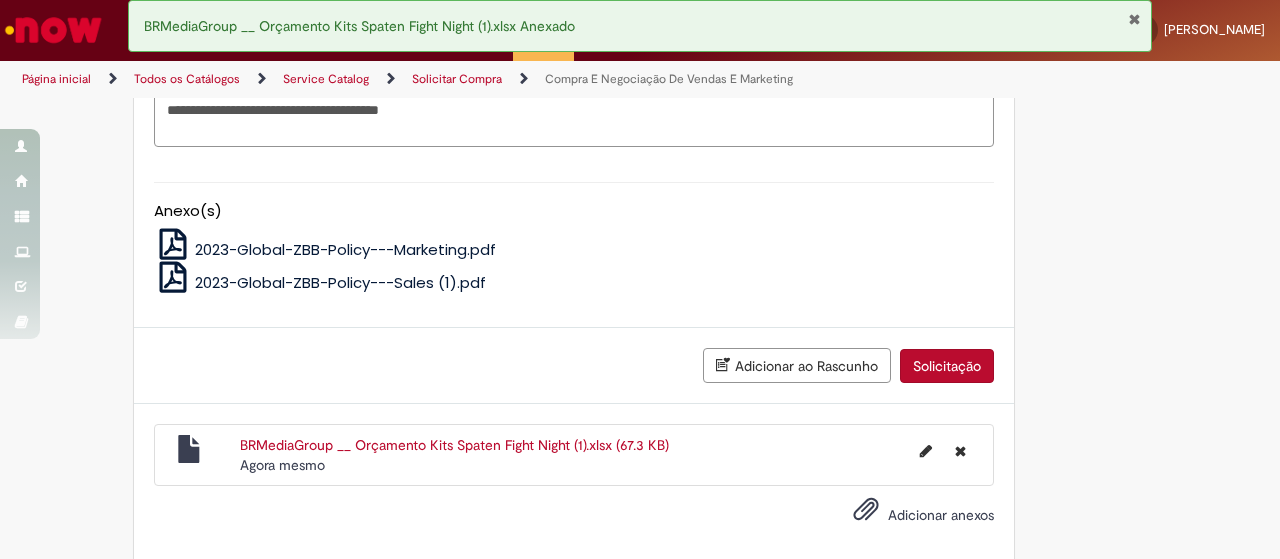 click on "Solicitação" at bounding box center (947, 366) 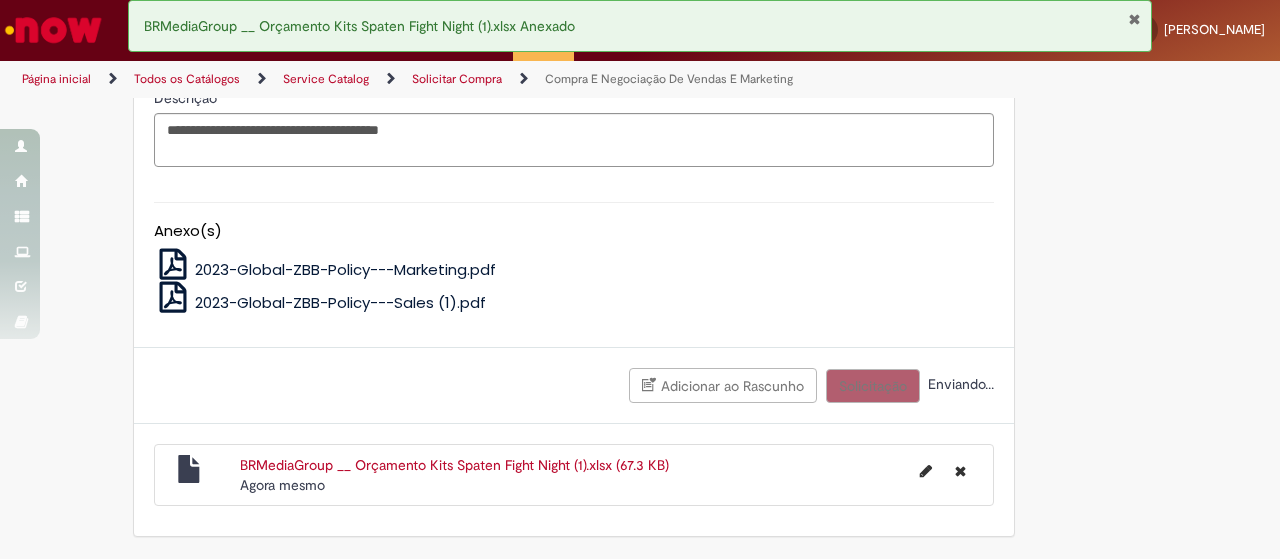 scroll, scrollTop: 1728, scrollLeft: 0, axis: vertical 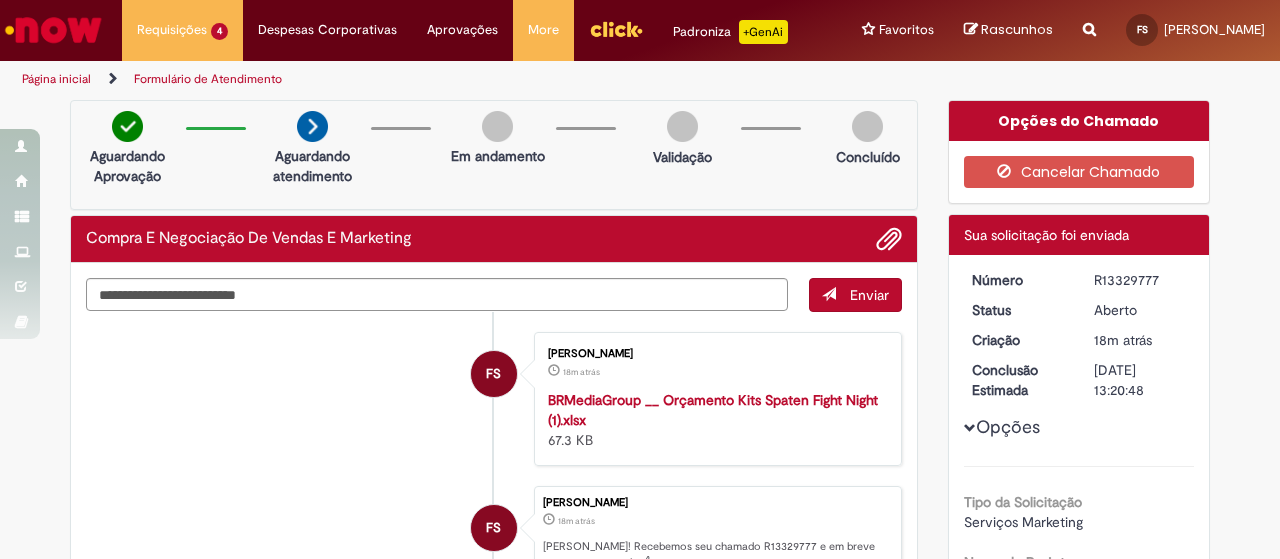 click at bounding box center [53, 30] 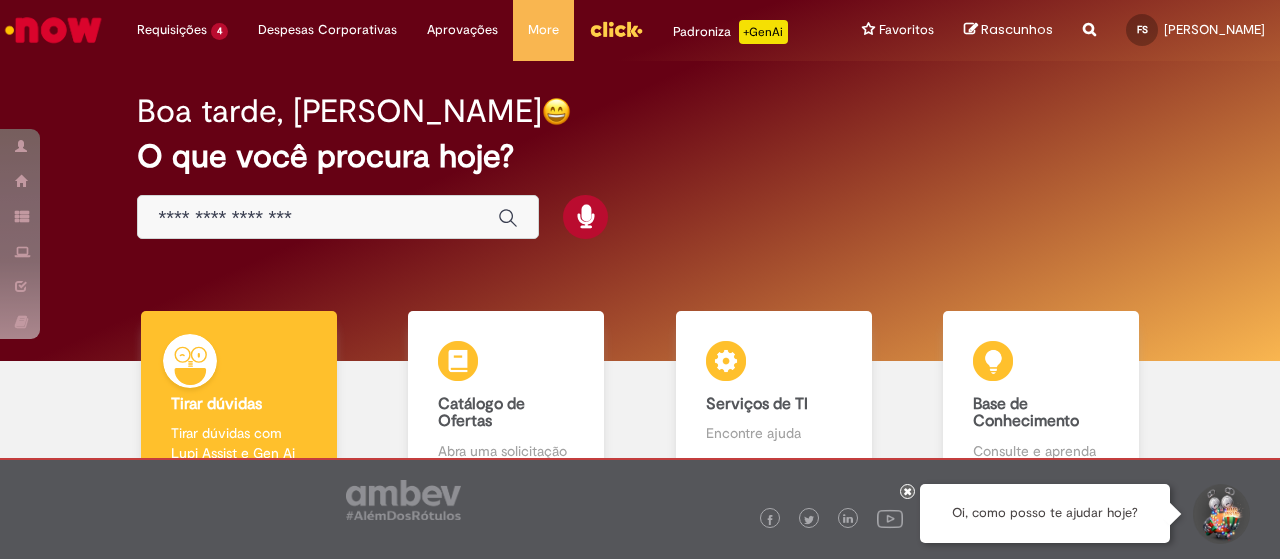 scroll, scrollTop: 0, scrollLeft: 0, axis: both 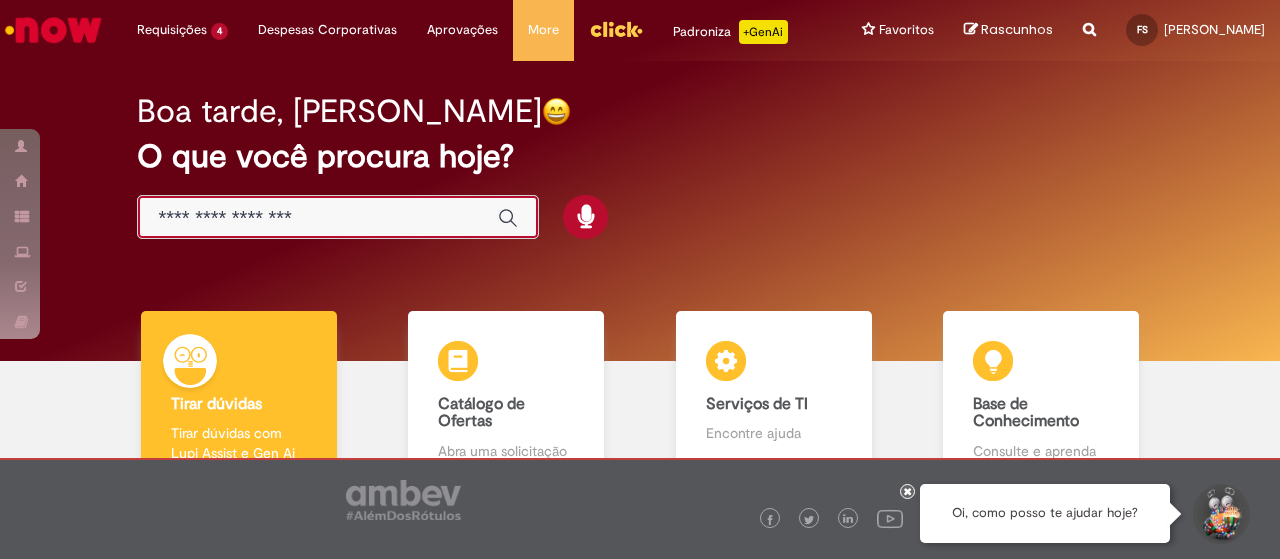 click at bounding box center [318, 218] 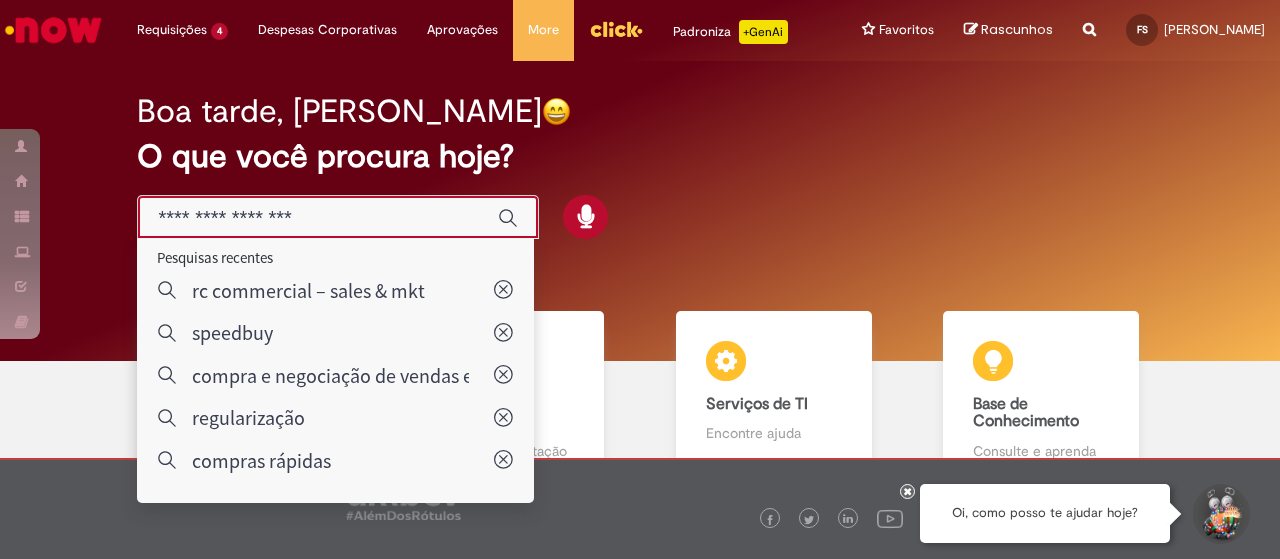 paste on "*********" 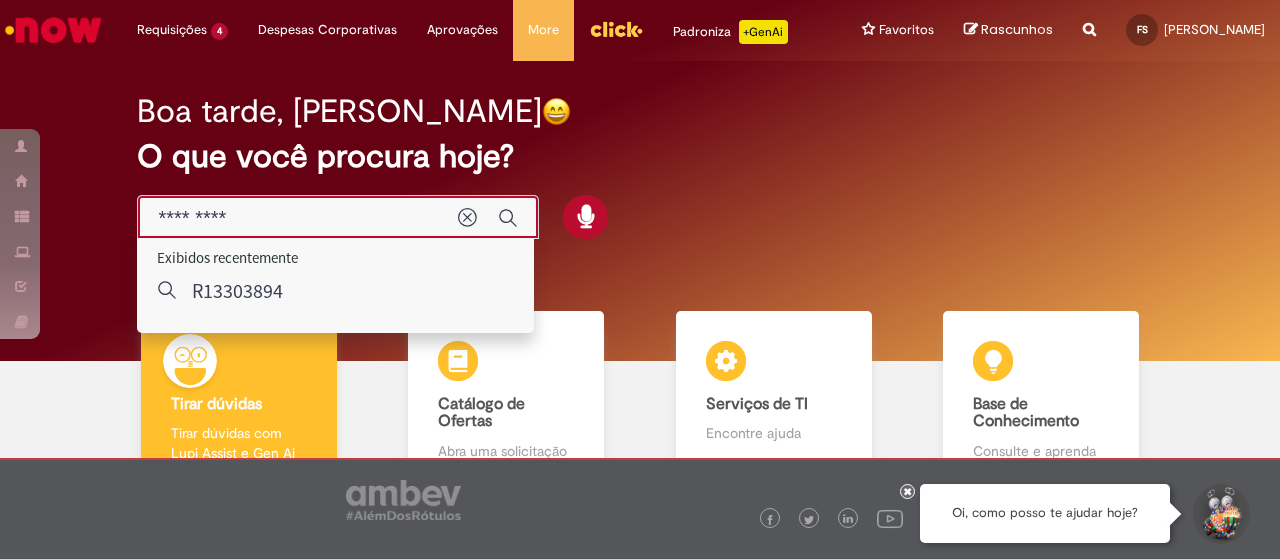type on "*********" 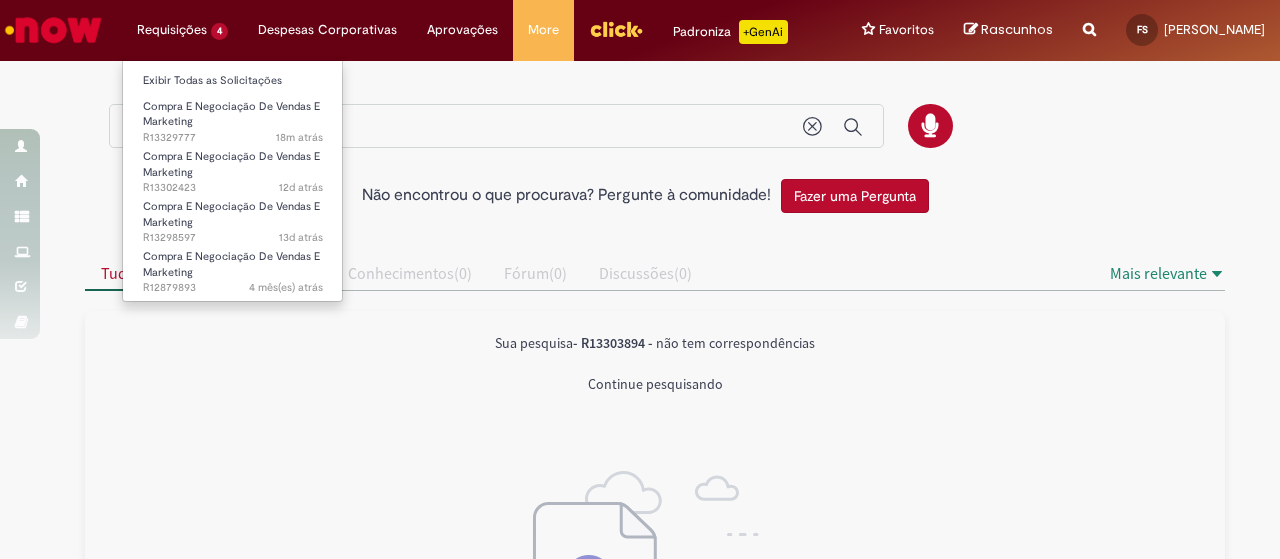 click on "Requisições   4
Exibir Todas as Solicitações
Compra E Negociação De Vendas E Marketing
18m atrás 18 minutos atrás  R13329777
Compra E Negociação De Vendas E Marketing
12d atrás 12 dias atrás  R13302423
Compra E Negociação De Vendas E Marketing
13d atrás 13 dias atrás  R13298597
Compra E Negociação De Vendas E Marketing
4 mês(es) atrás 4 meses atrás  R12879893" at bounding box center [182, 30] 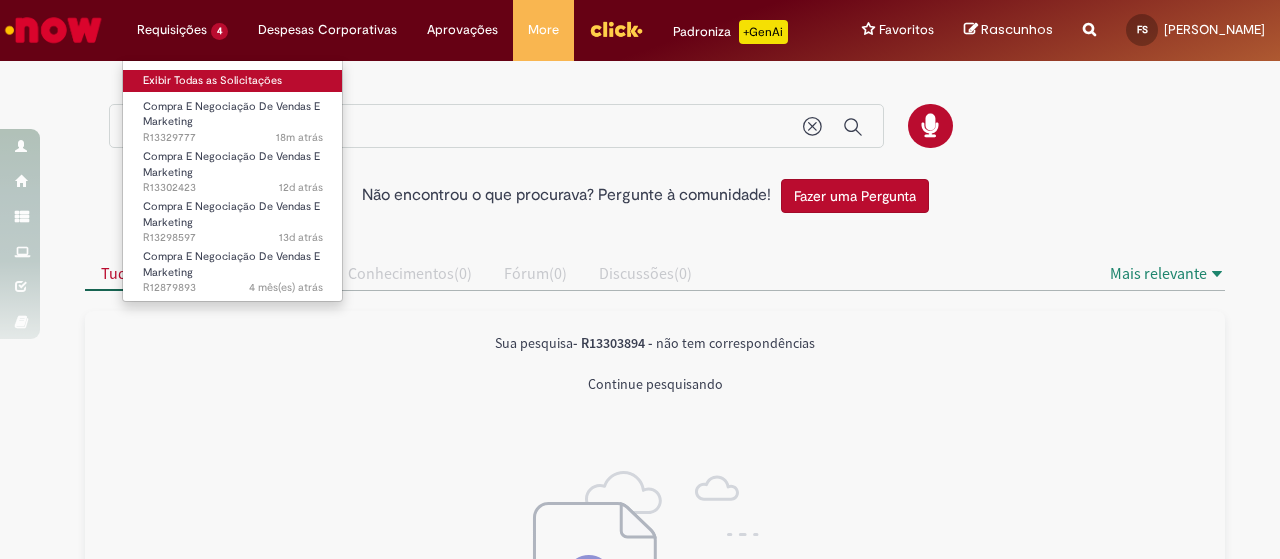 click on "Exibir Todas as Solicitações" at bounding box center [233, 81] 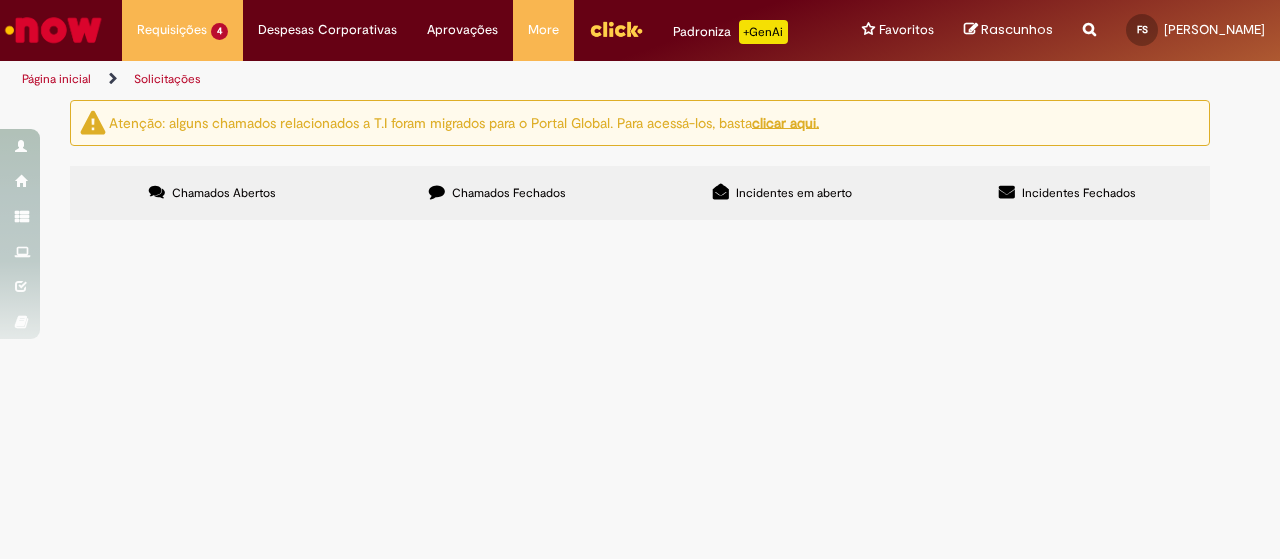 scroll, scrollTop: 0, scrollLeft: 0, axis: both 